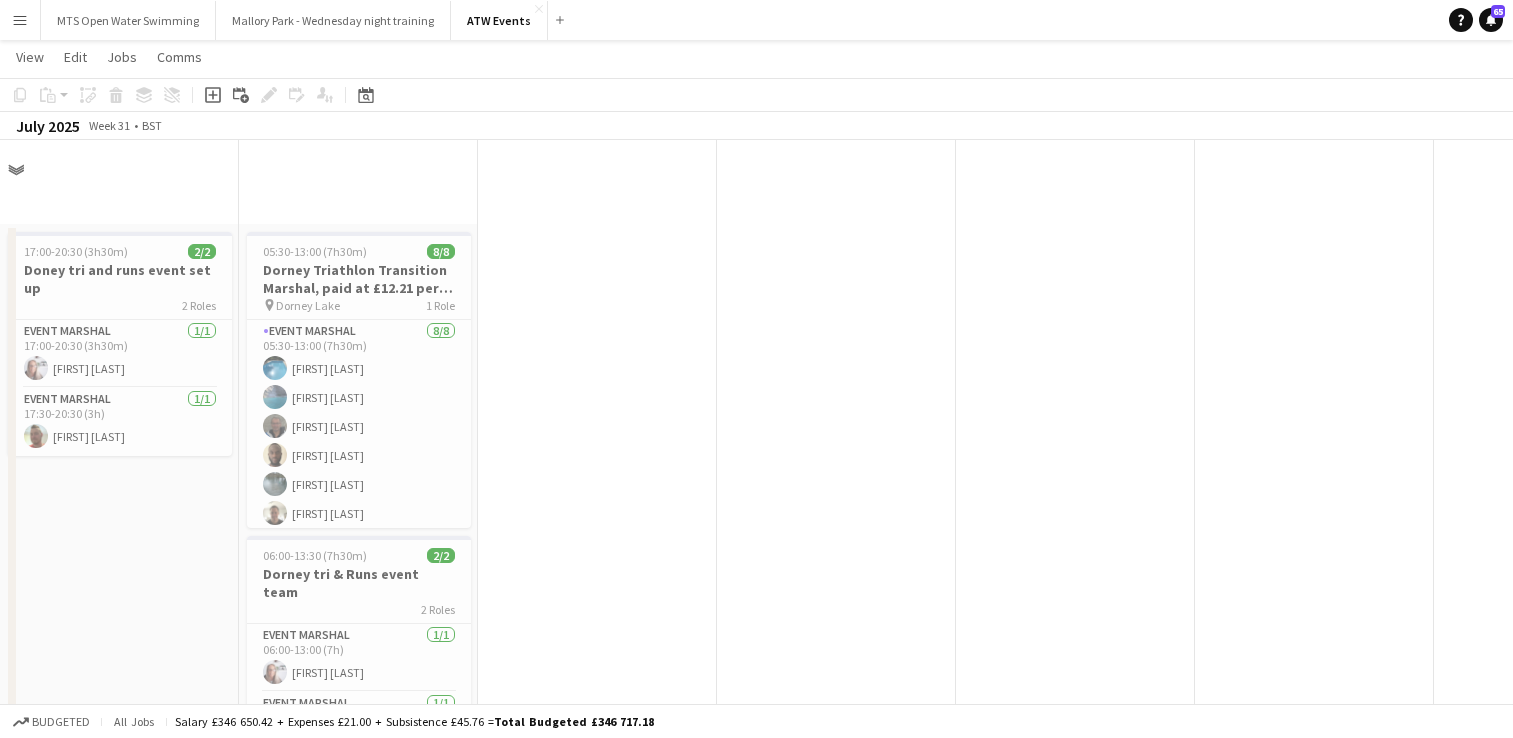 scroll, scrollTop: 772, scrollLeft: 0, axis: vertical 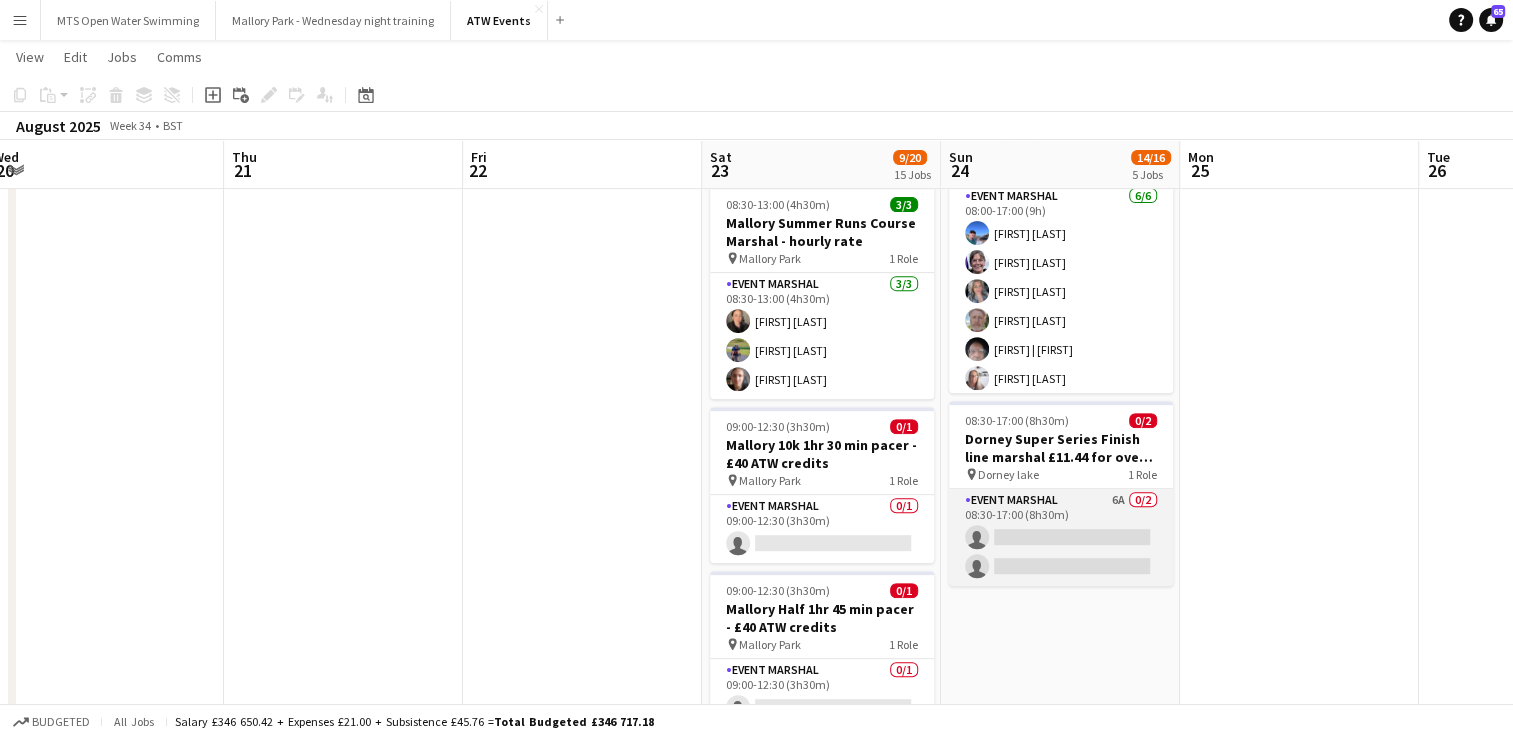 click on "Event Marshal   6A   0/2   08:30-17:00 (8h30m)
single-neutral-actions
single-neutral-actions" at bounding box center (1061, 537) 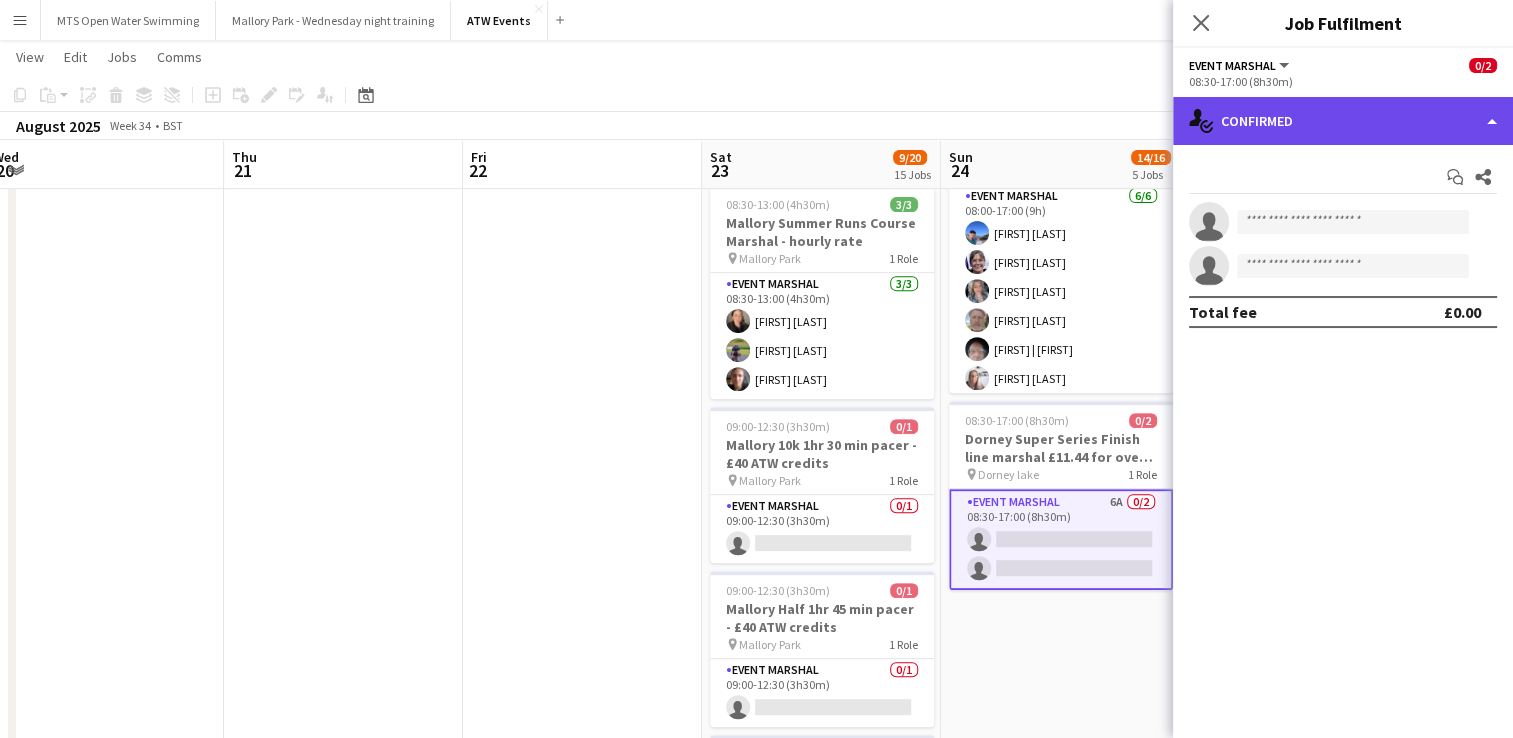 click on "single-neutral-actions-check-2
Confirmed" 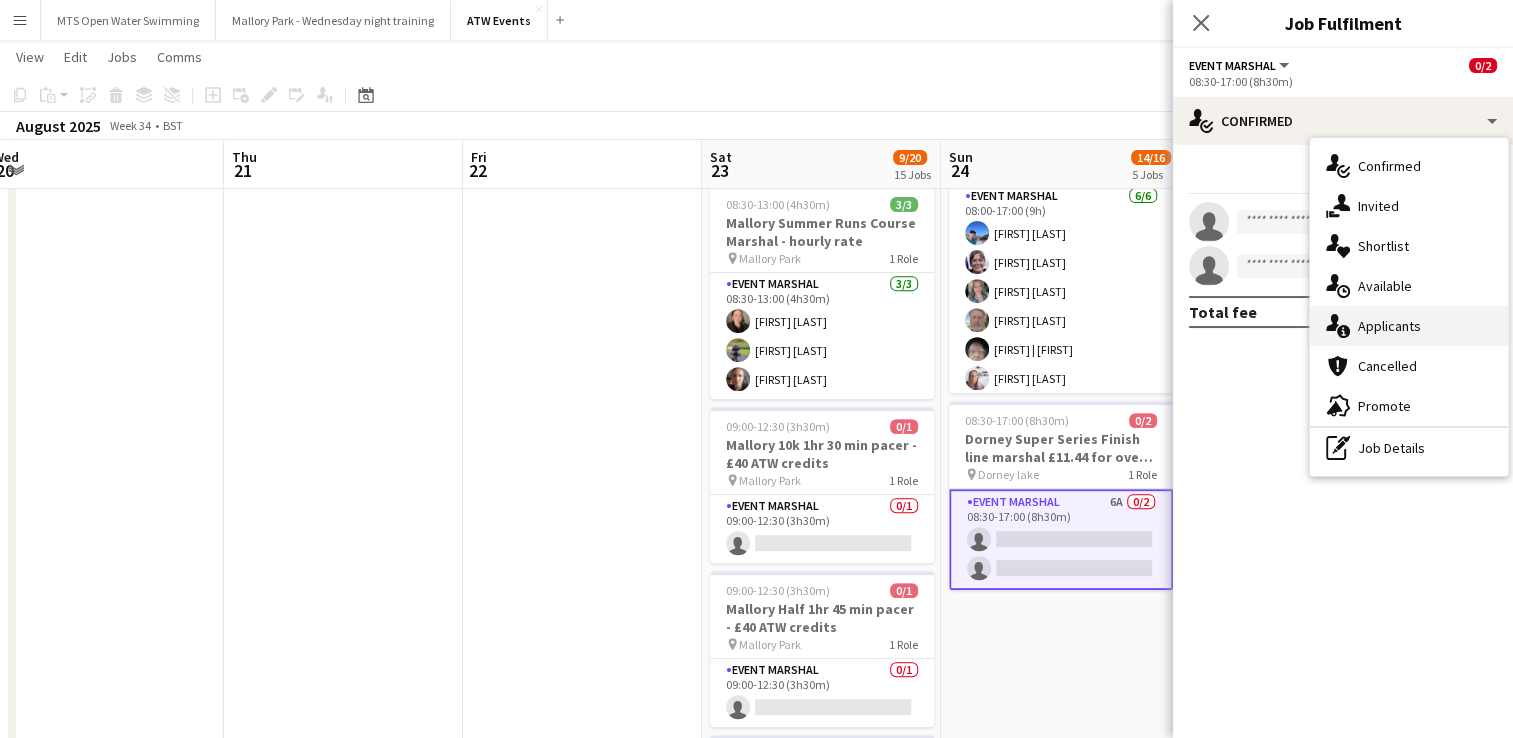 click on "single-neutral-actions-information
Applicants" at bounding box center (1409, 326) 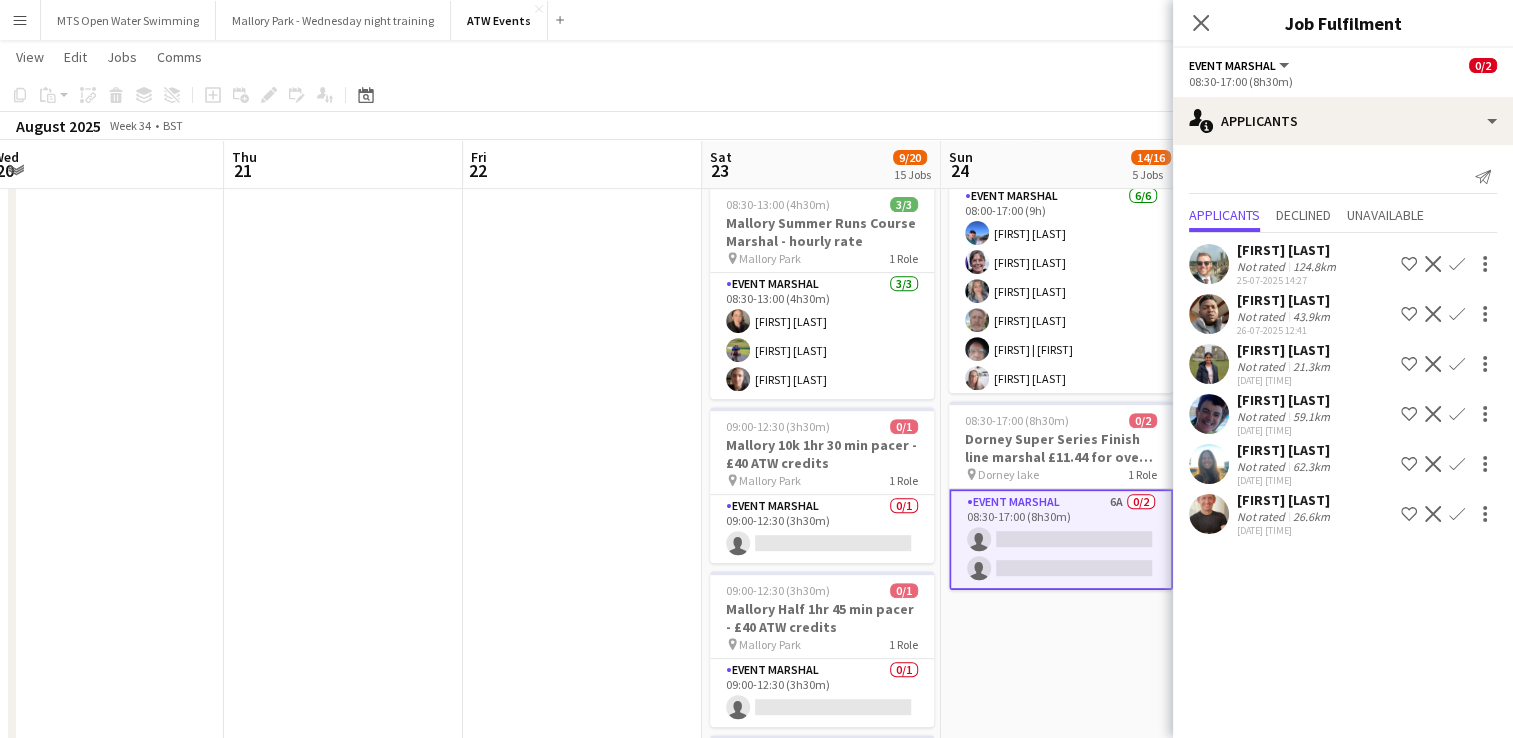 click on "Confirm" 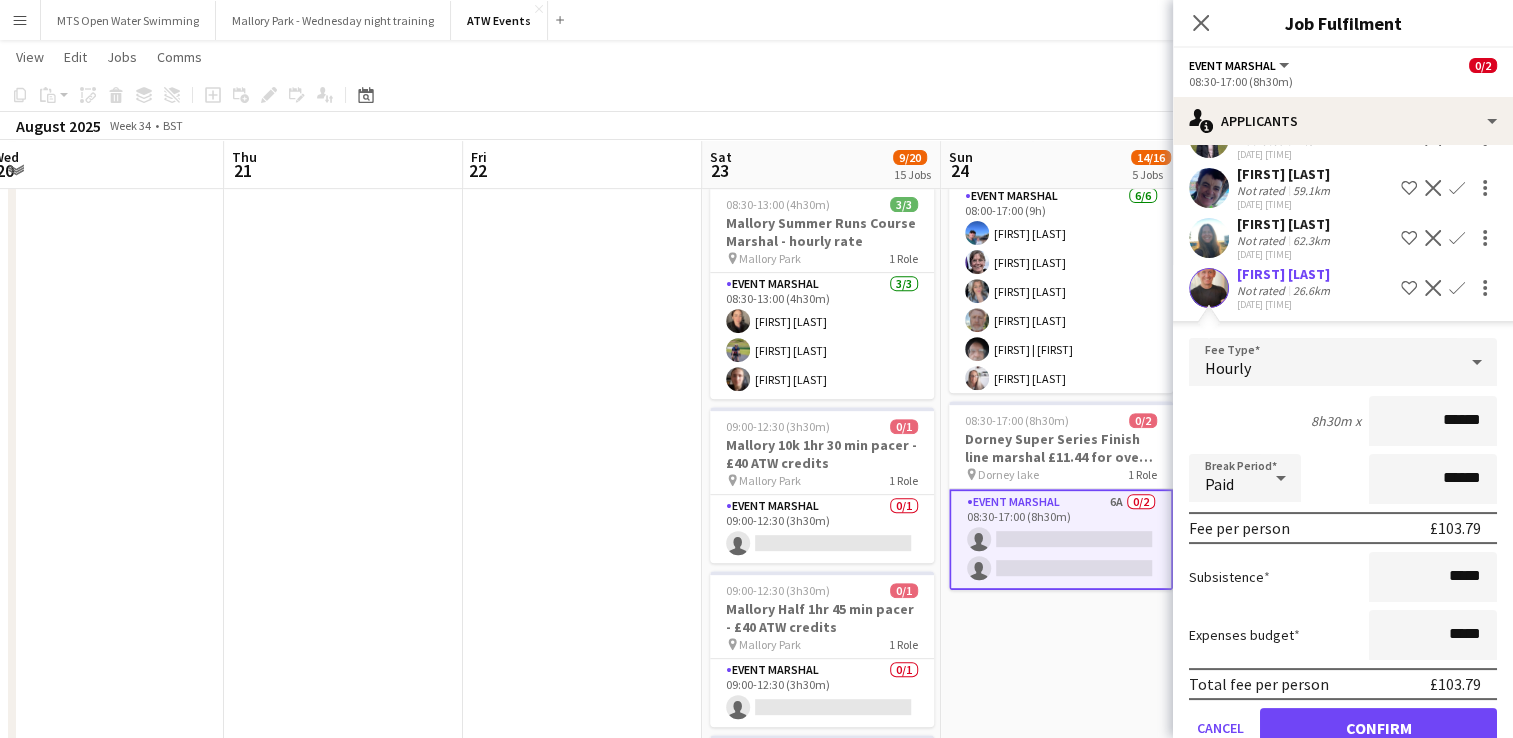 scroll, scrollTop: 232, scrollLeft: 0, axis: vertical 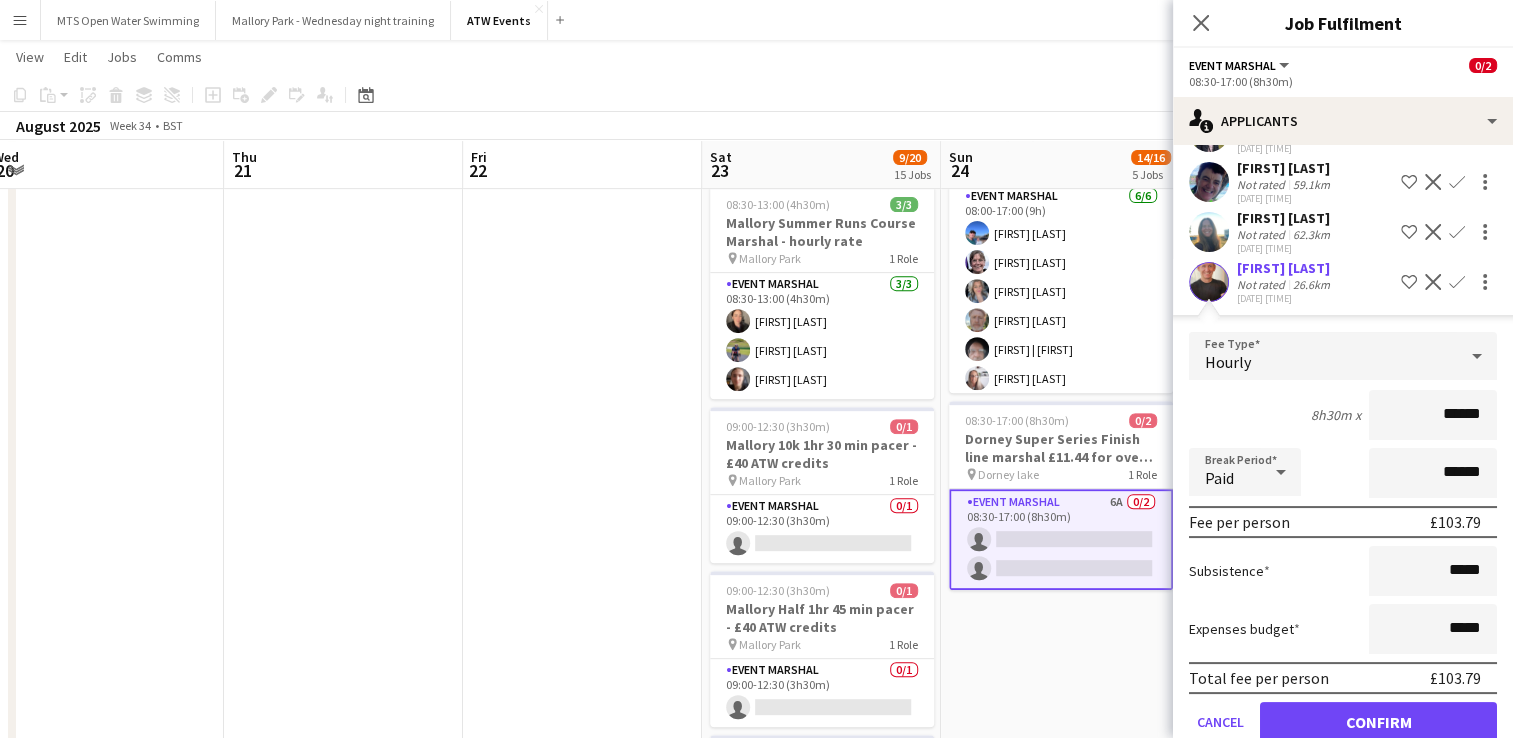 type on "******" 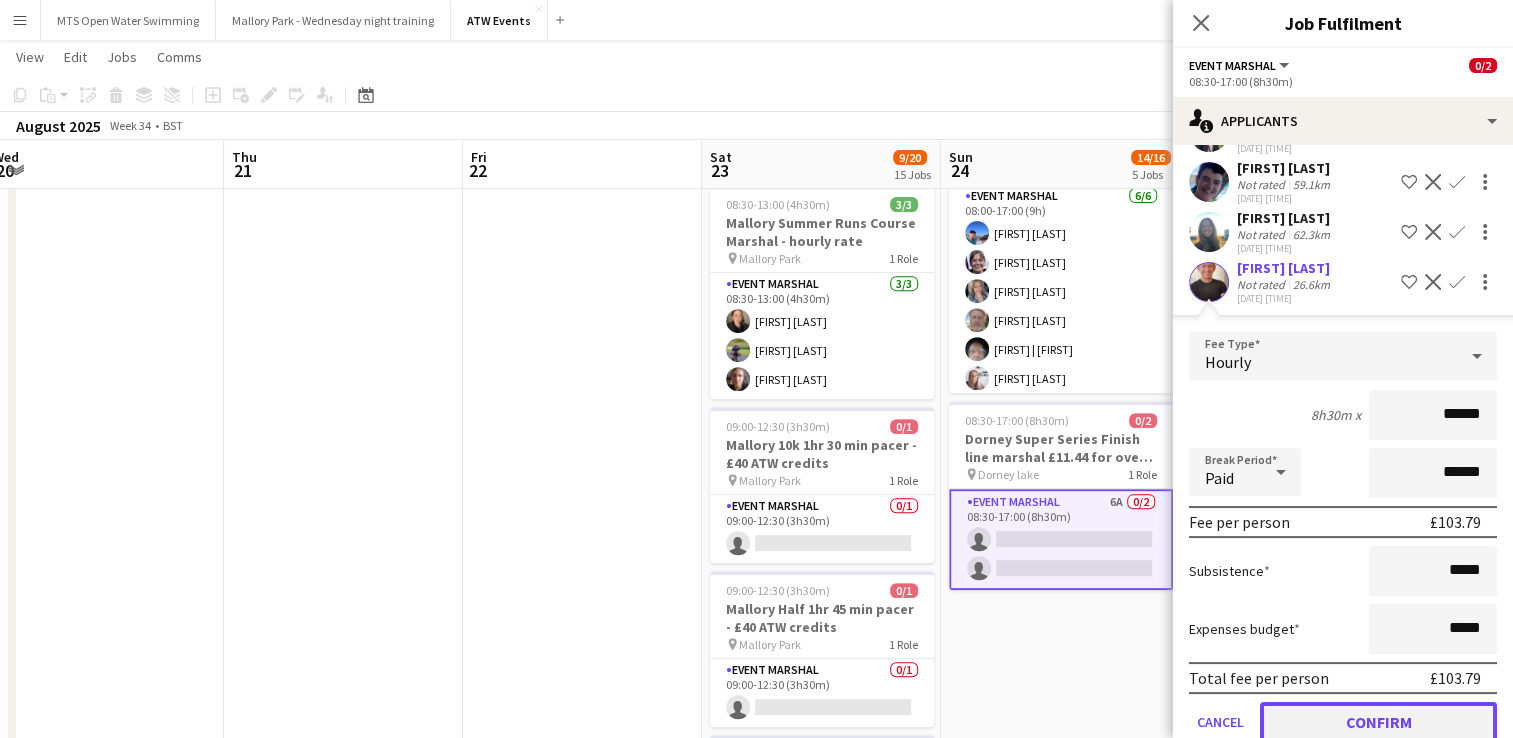 click on "Confirm" 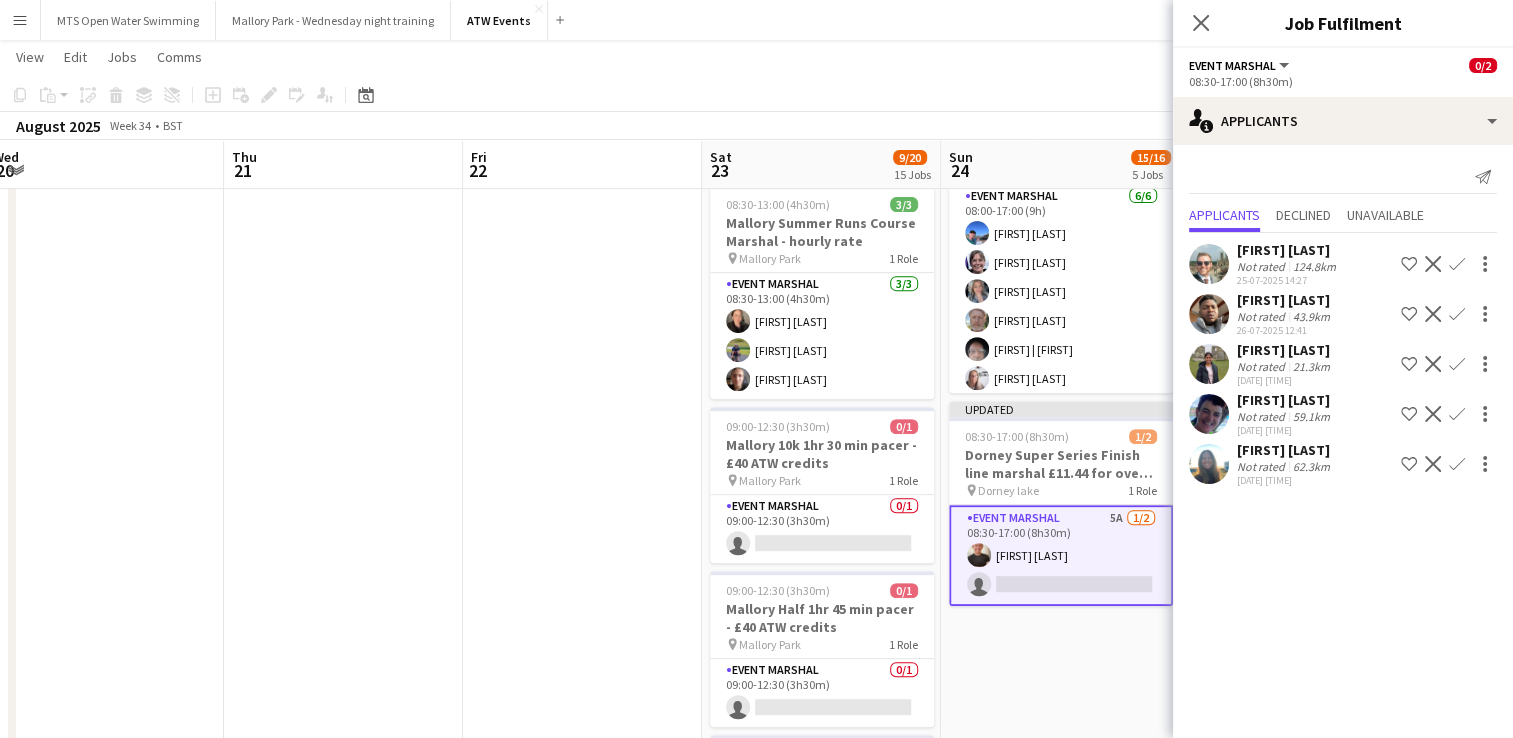 scroll, scrollTop: 0, scrollLeft: 0, axis: both 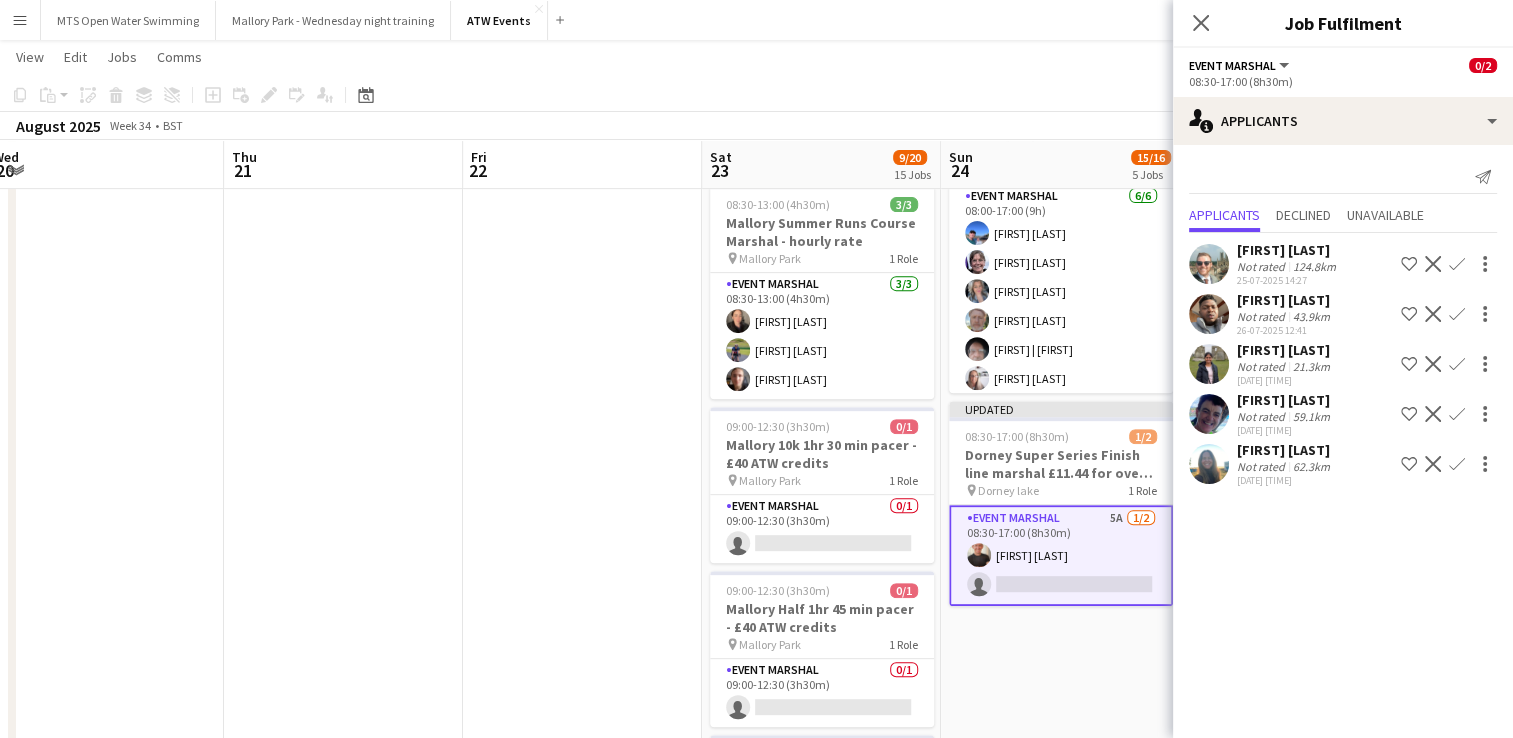 click on "[DATE] [TIME]" at bounding box center (1285, 480) 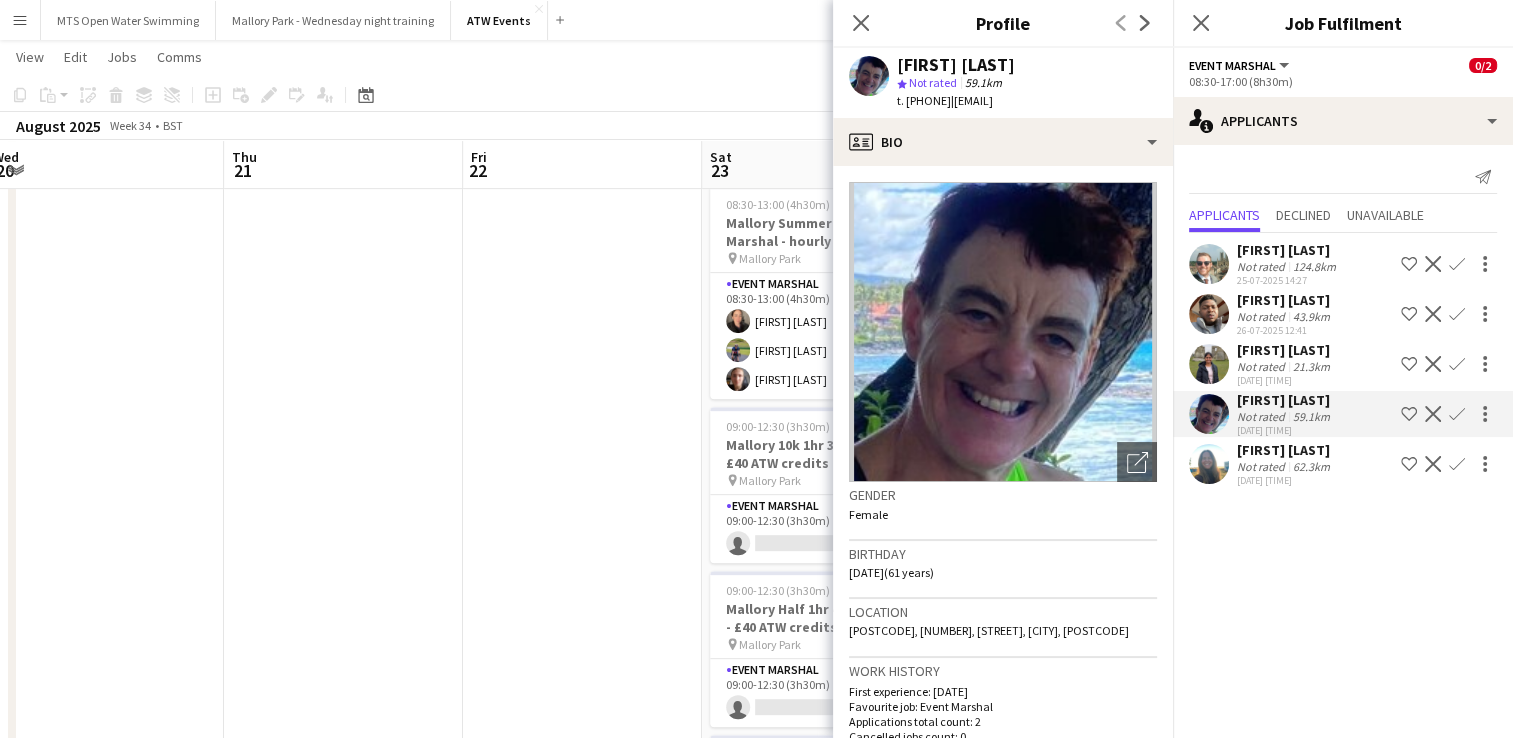 click on "Not rated" at bounding box center (1263, 416) 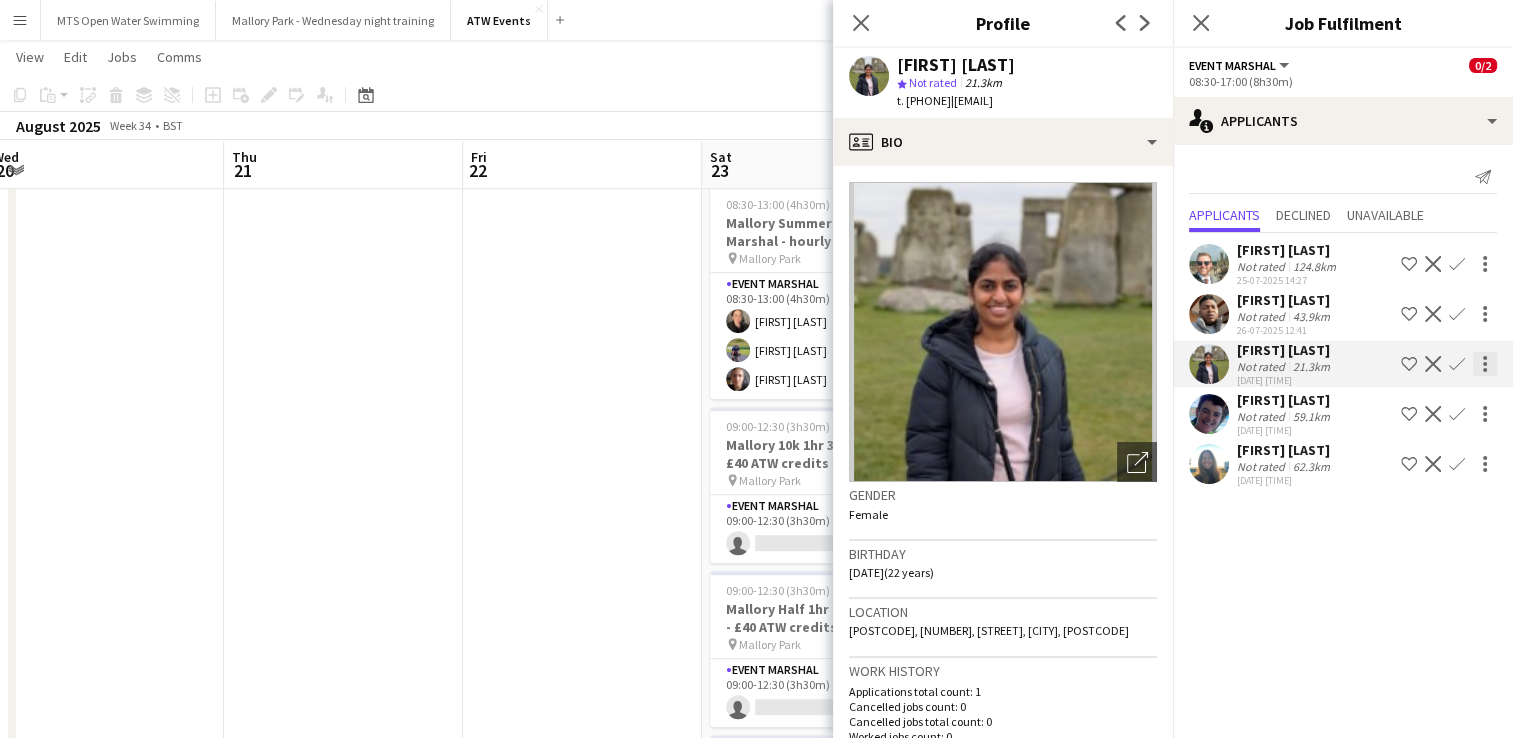 click 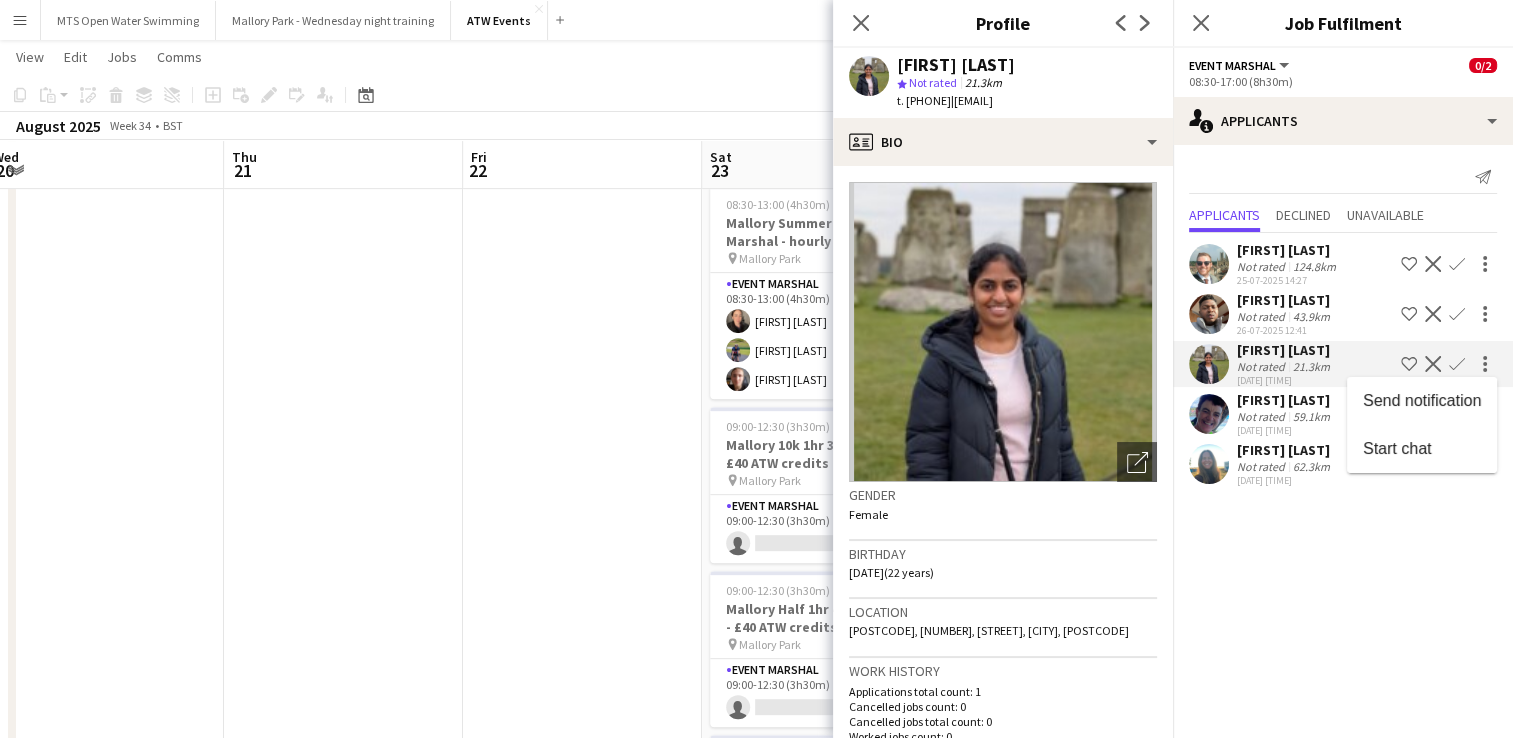 click at bounding box center (756, 369) 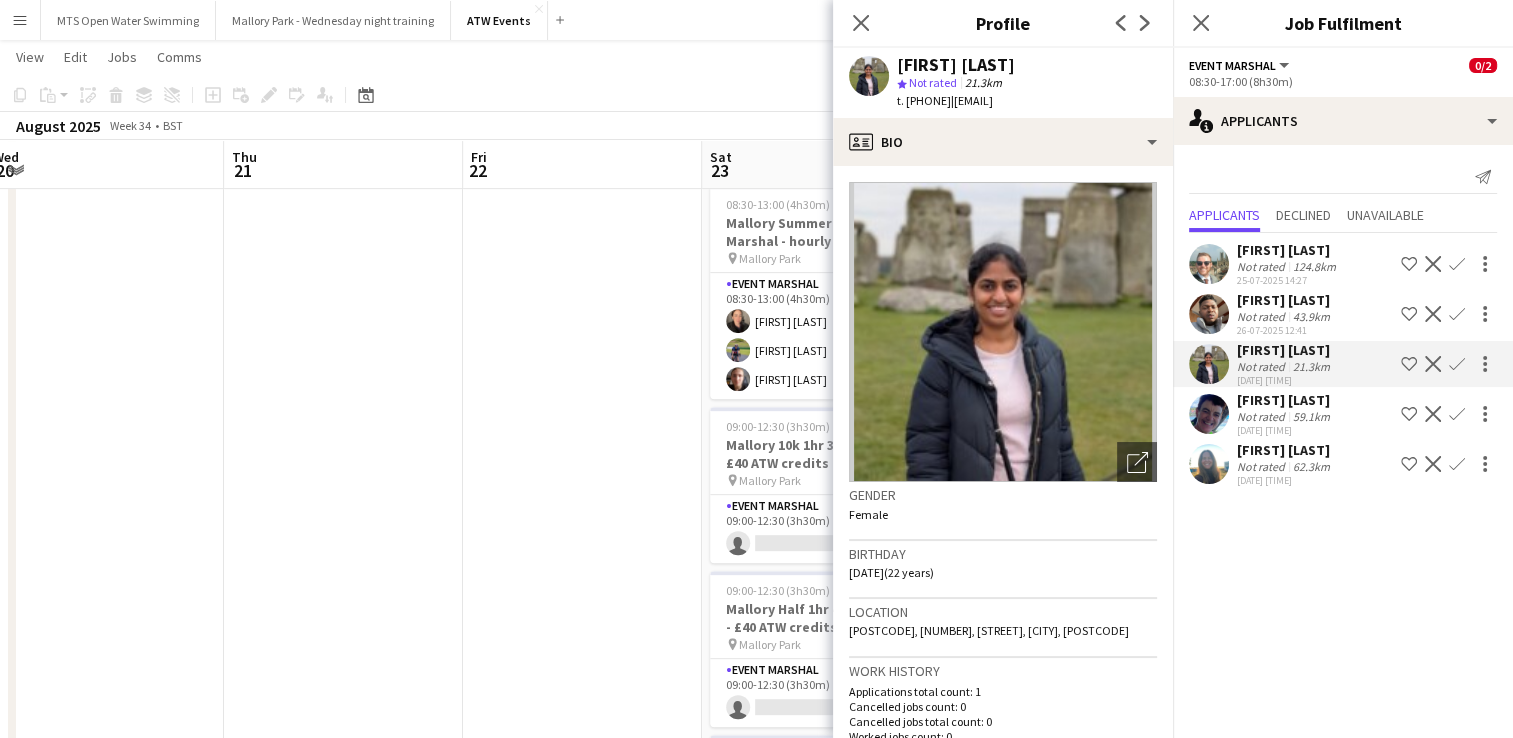 click on "Confirm" 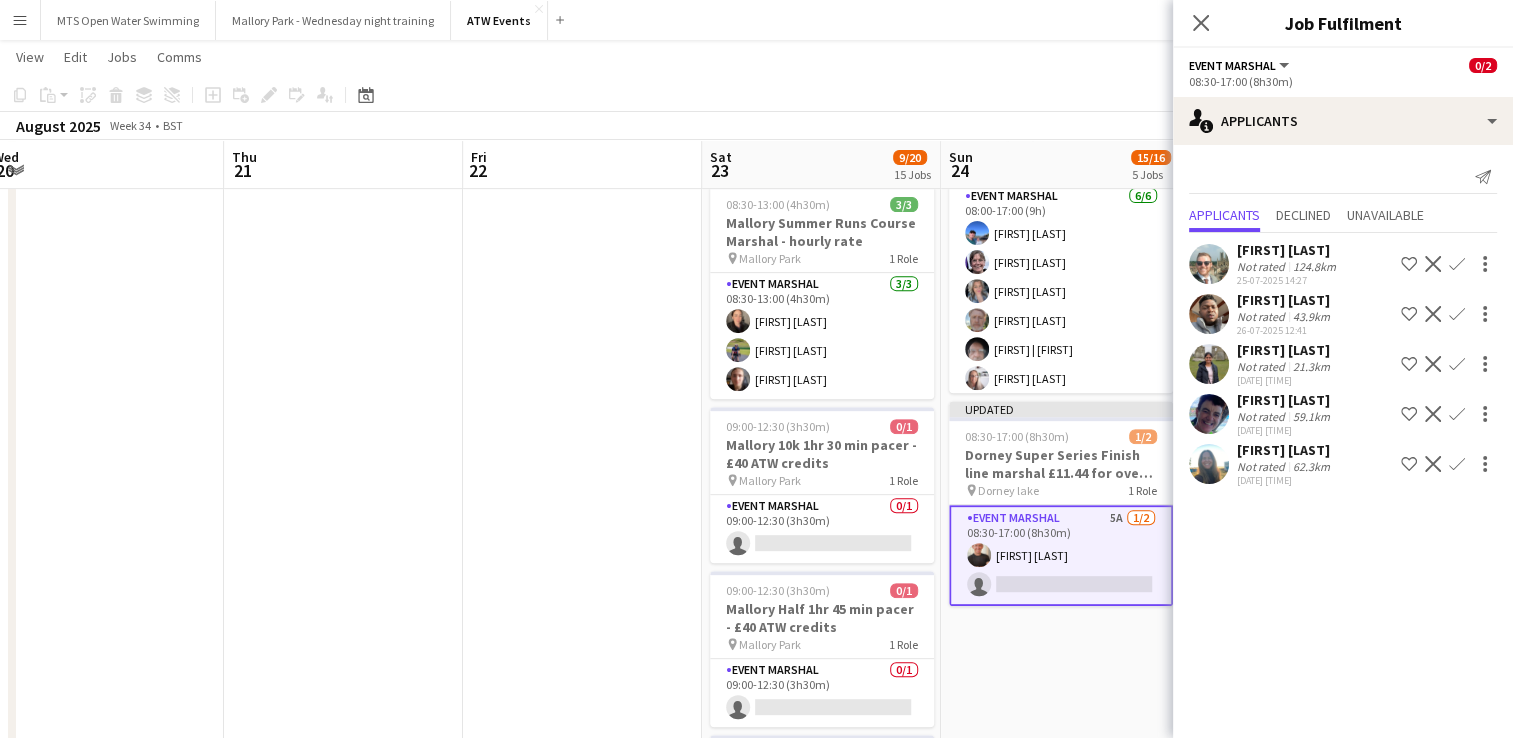 click on "Confirm" at bounding box center [1457, 414] 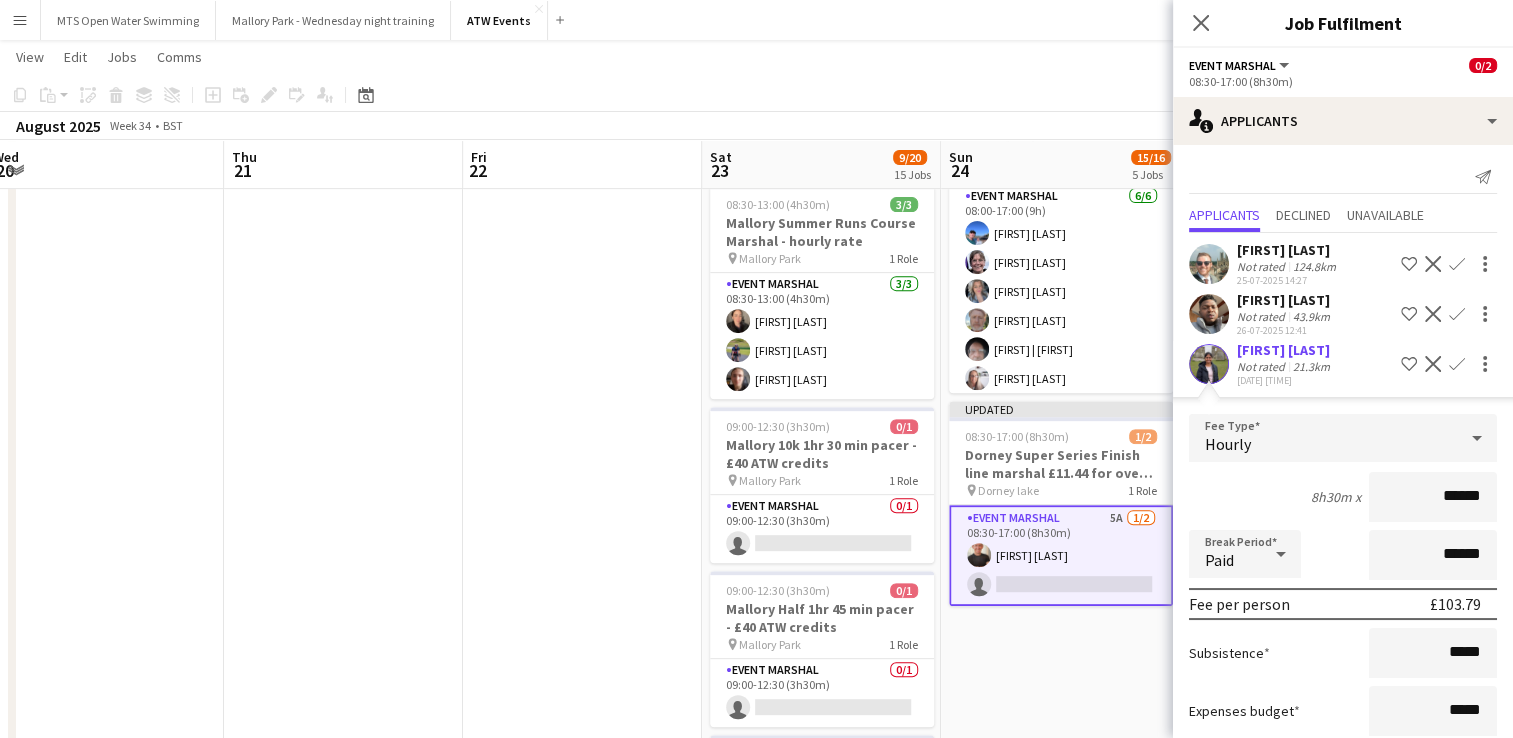 scroll, scrollTop: 237, scrollLeft: 0, axis: vertical 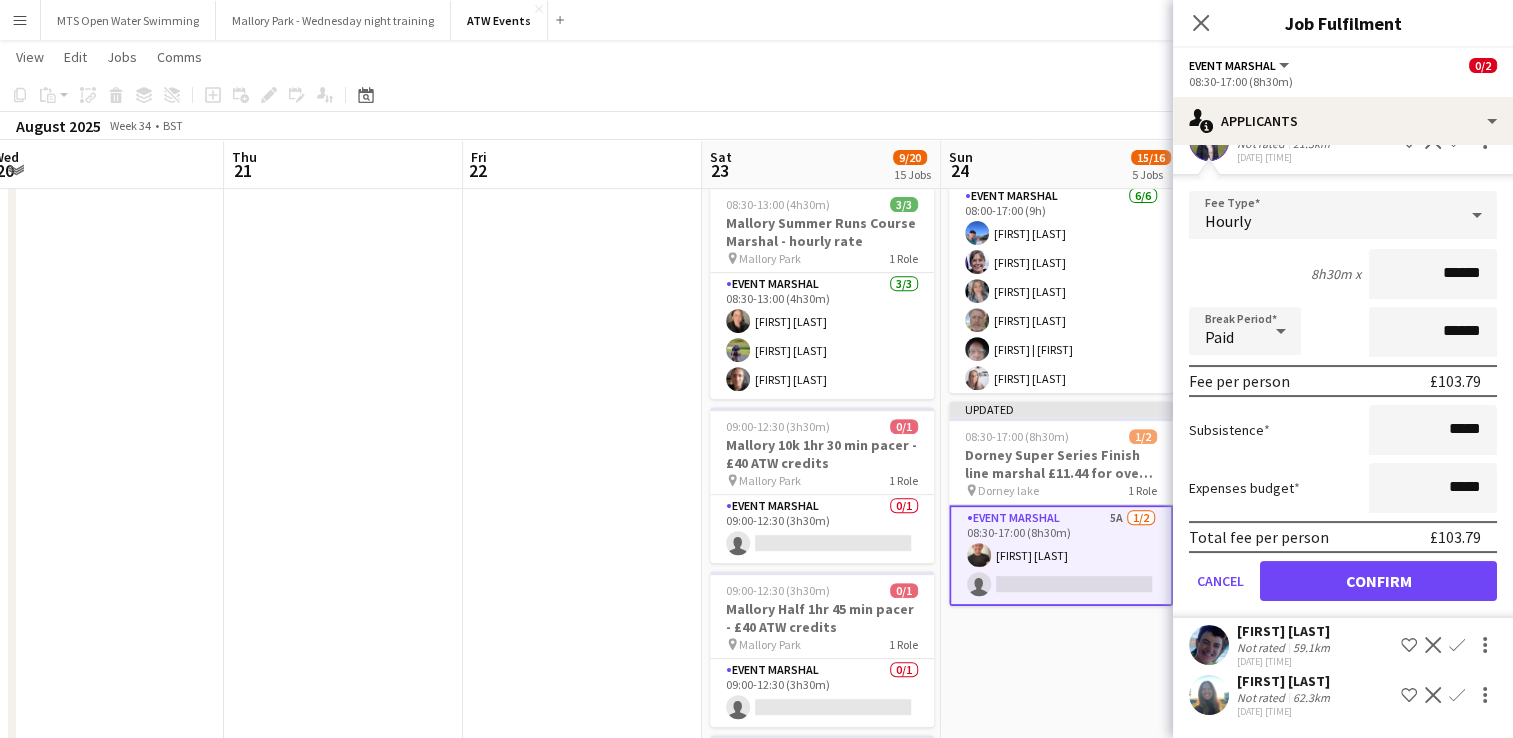 type on "******" 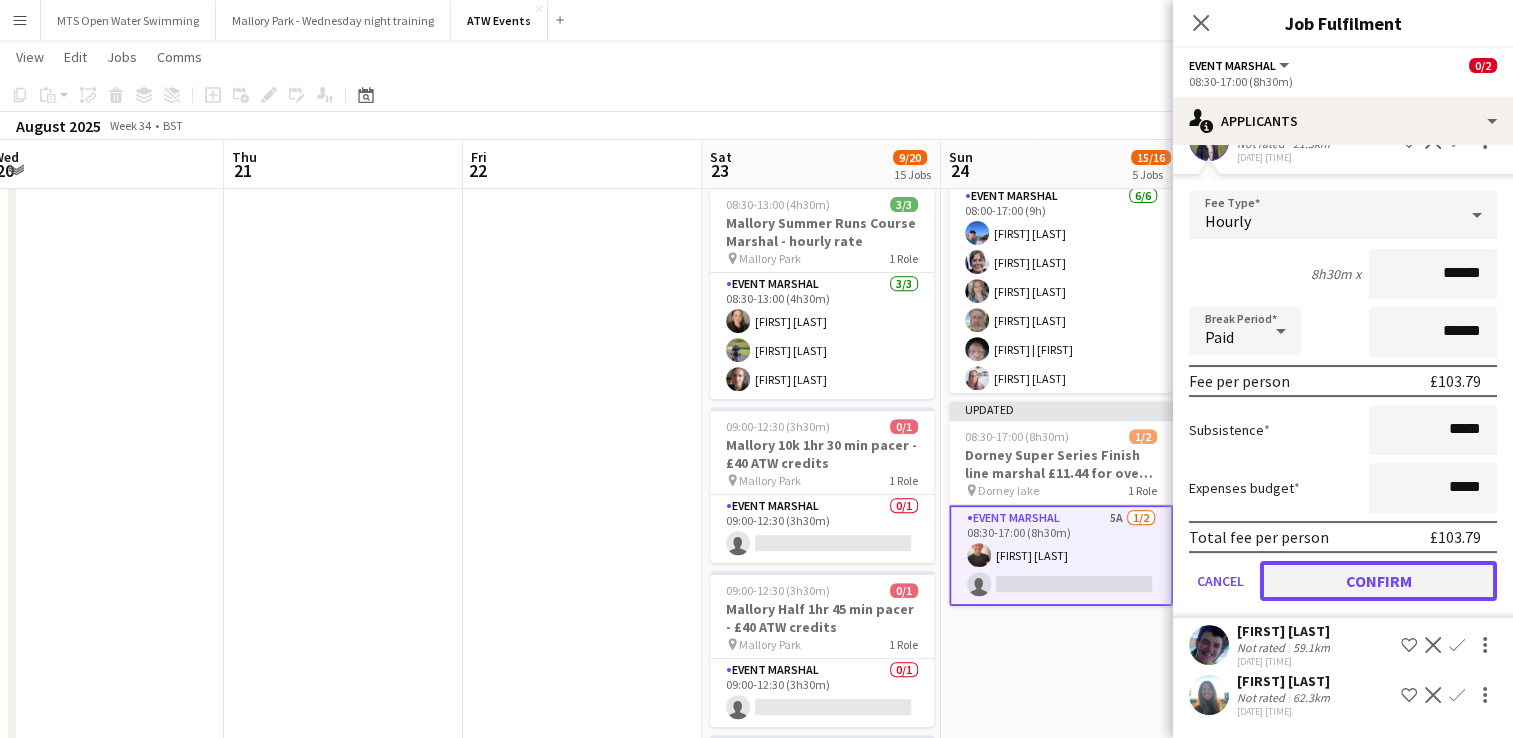 click on "Confirm" 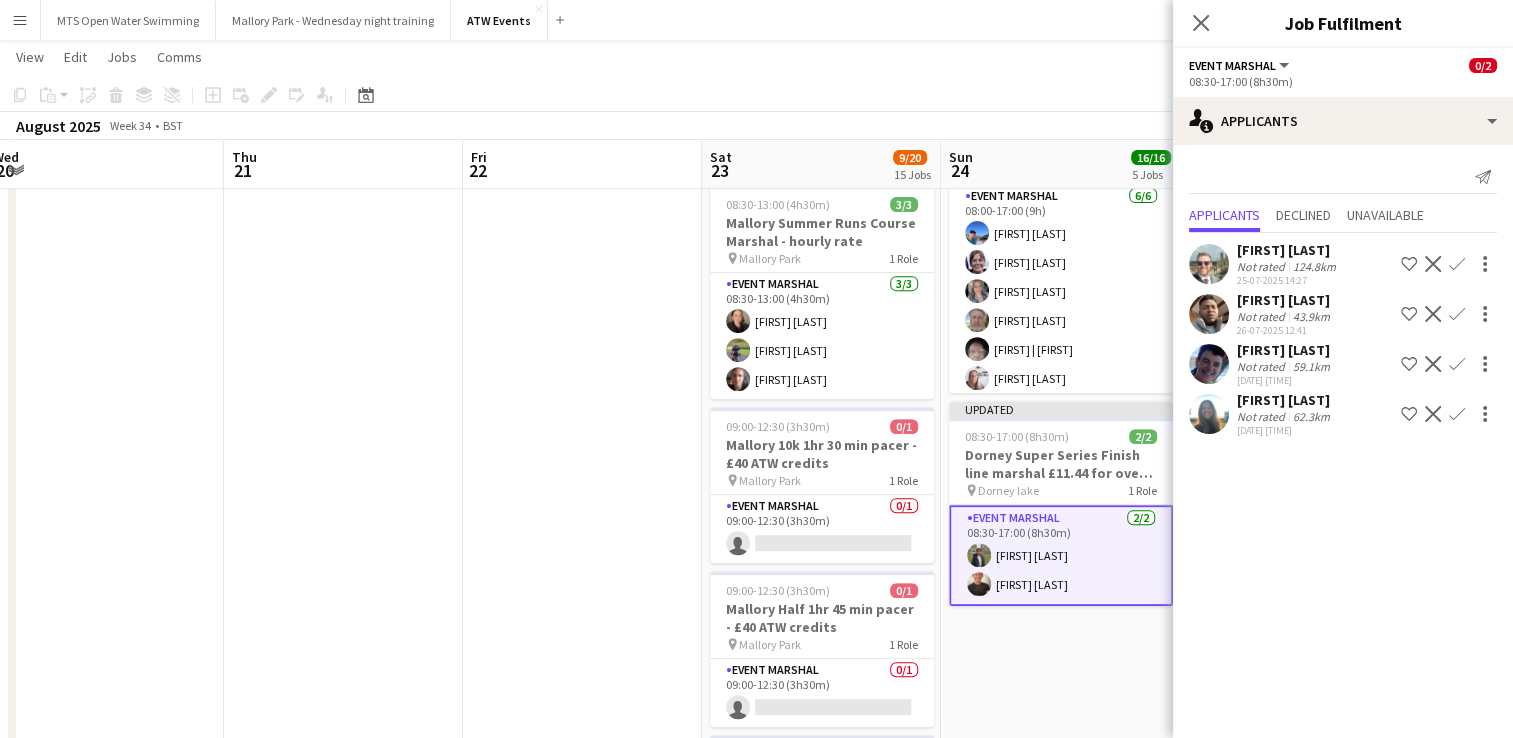 scroll, scrollTop: 0, scrollLeft: 0, axis: both 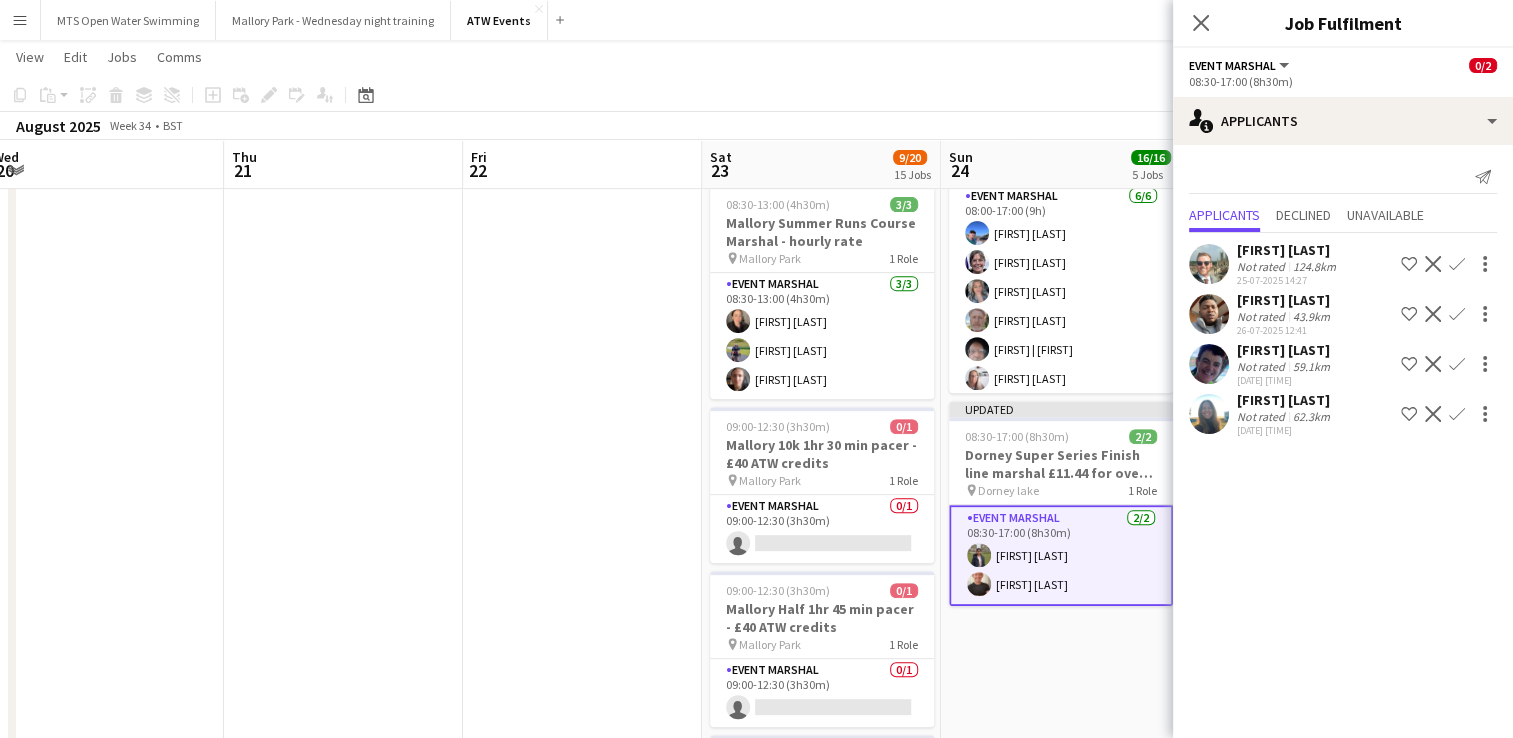 click at bounding box center [979, 555] 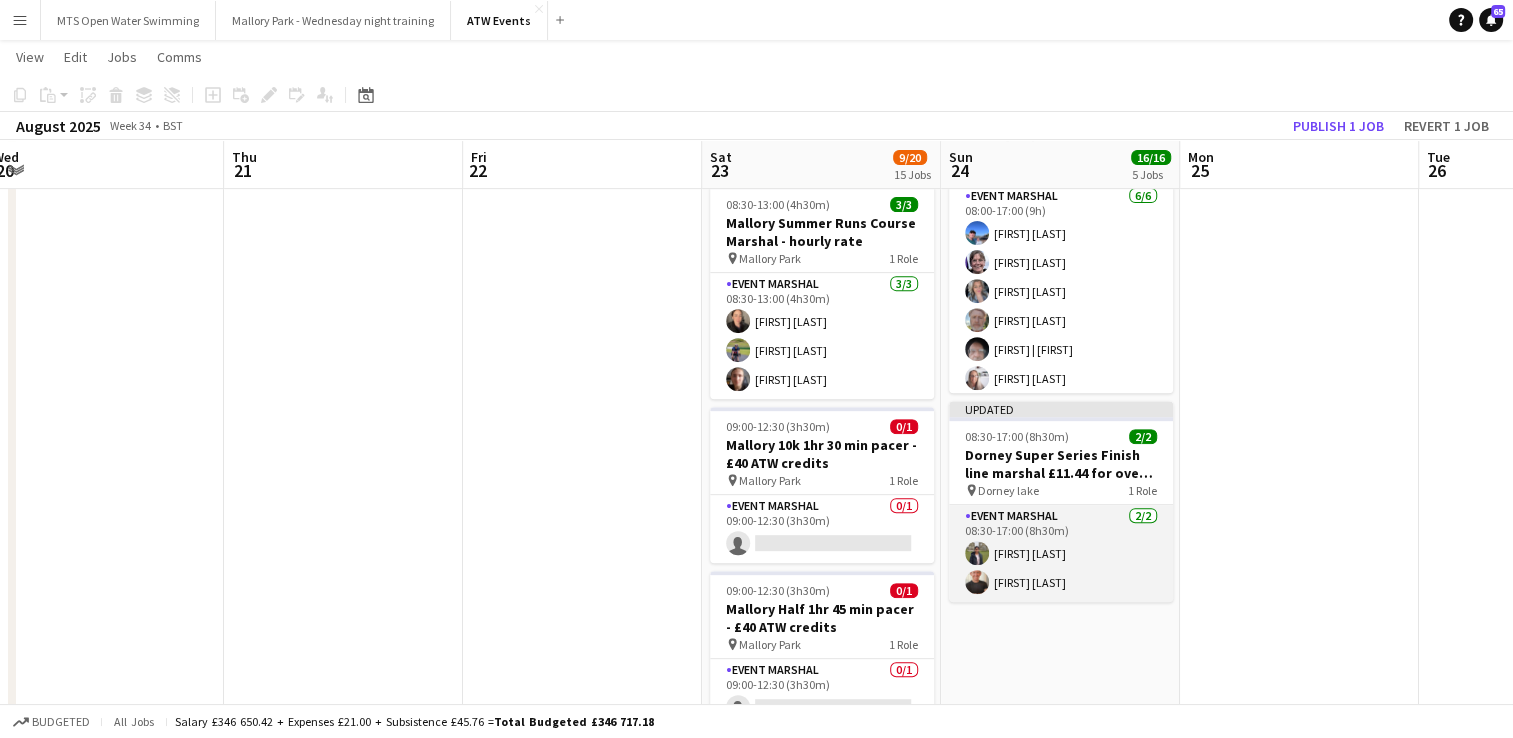 click at bounding box center [977, 553] 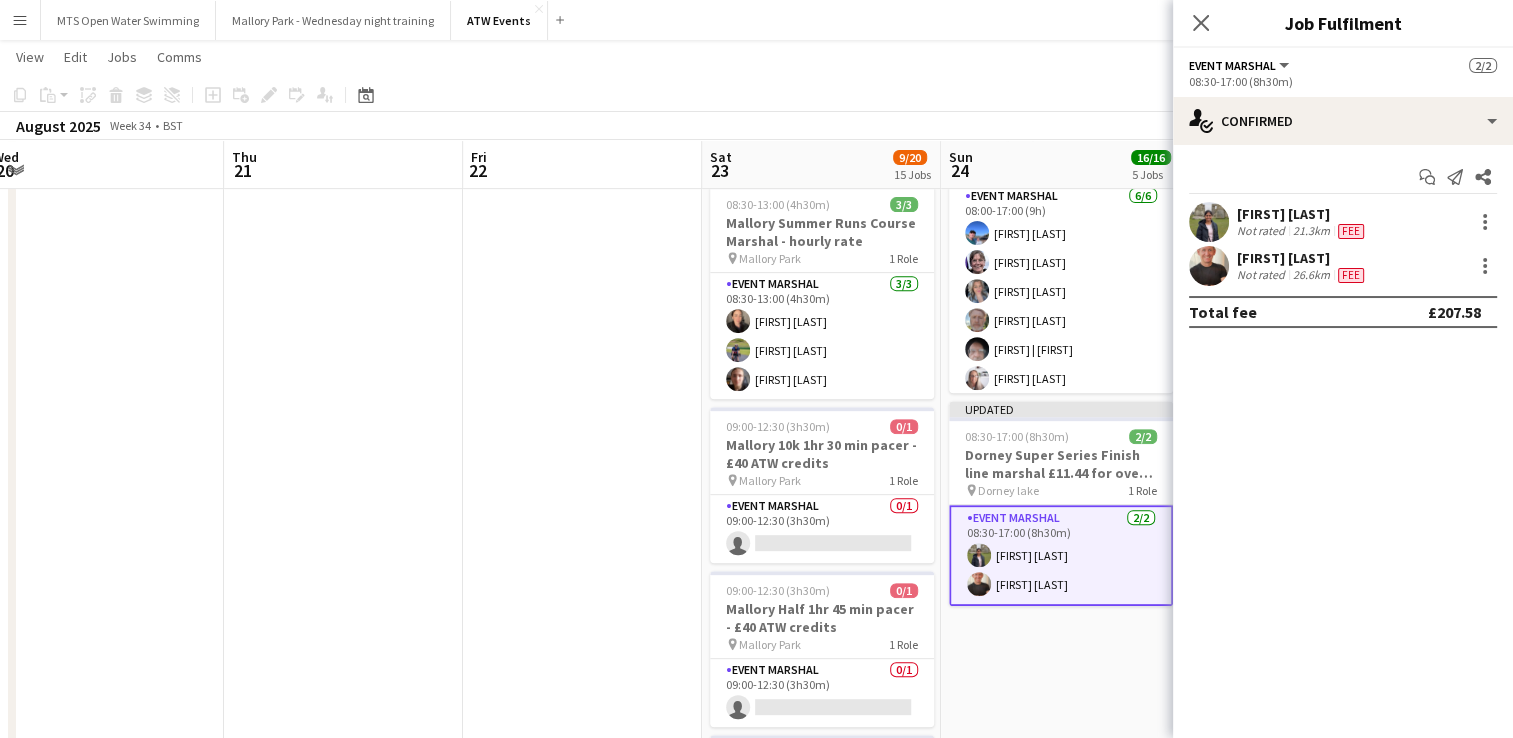 click on "[FIRST] [LAST] Not rated 21.3km Fee" at bounding box center (1343, 222) 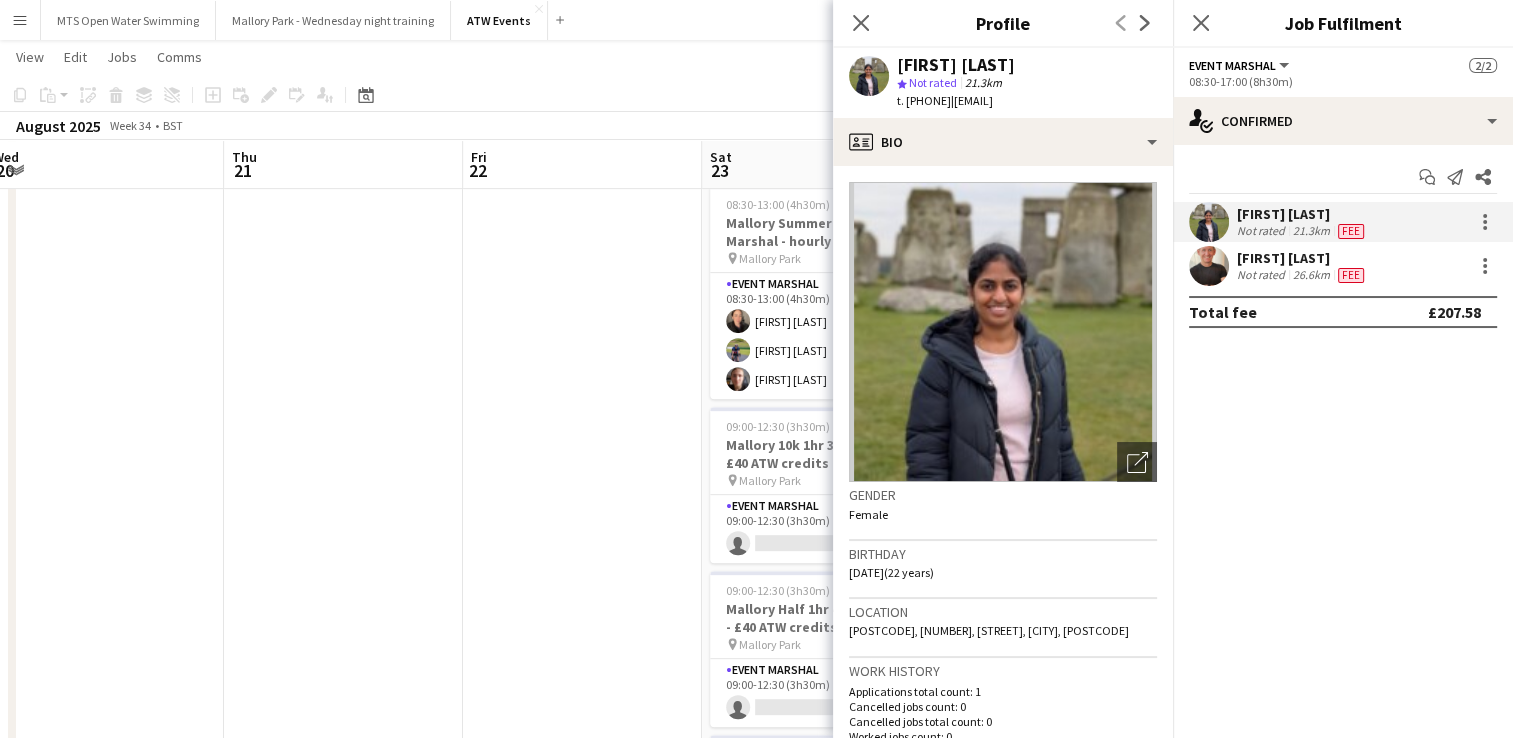 click at bounding box center [343, 1552] 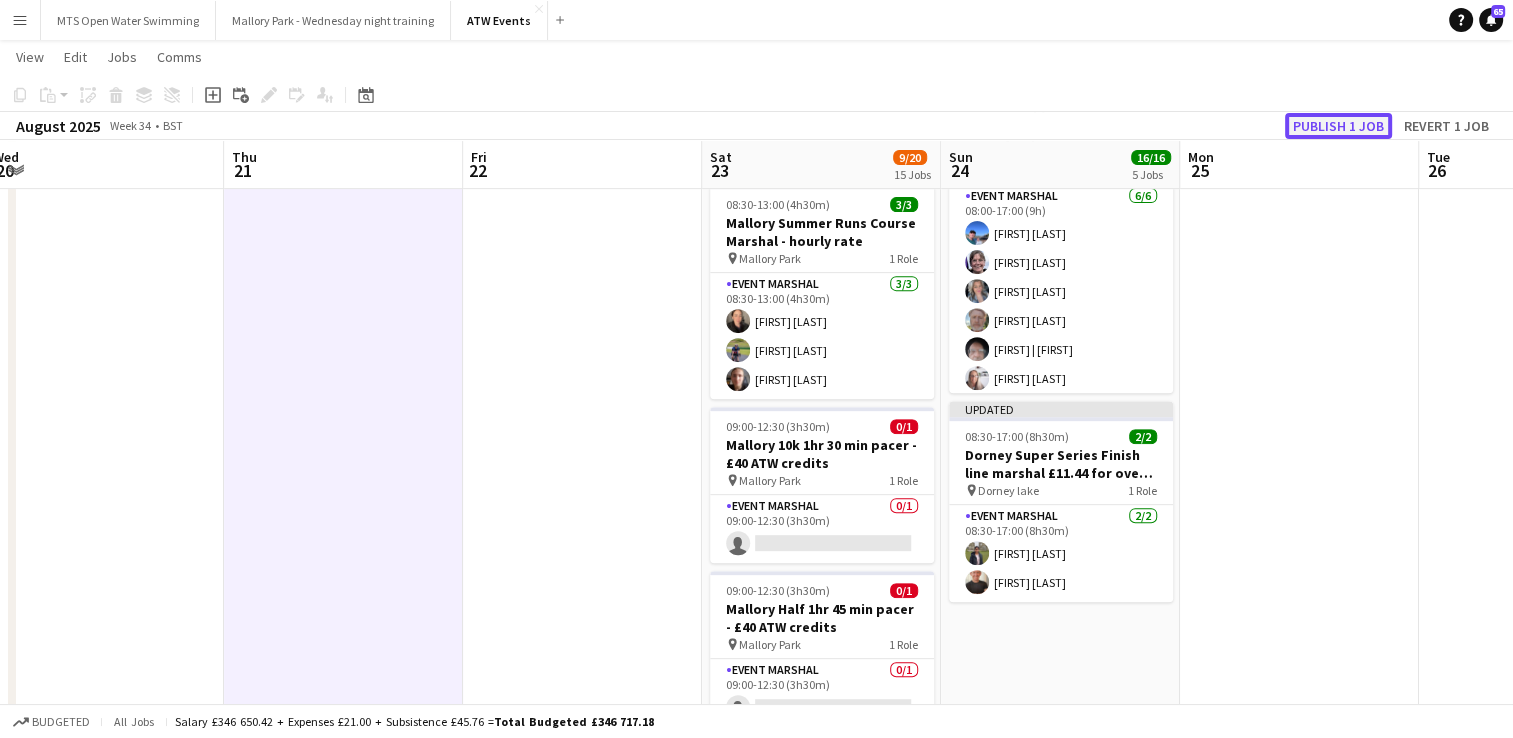 click on "Publish 1 job" 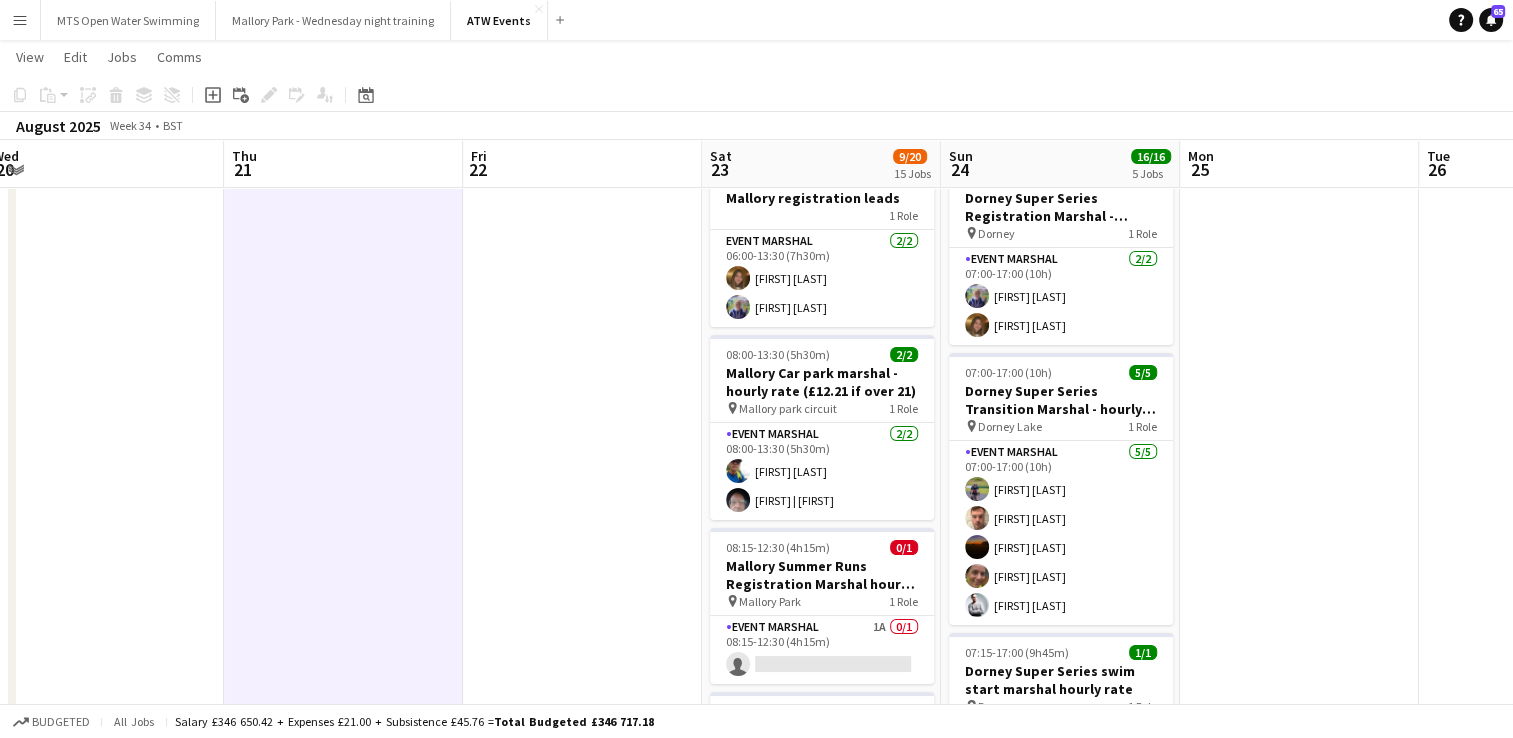 scroll, scrollTop: 0, scrollLeft: 0, axis: both 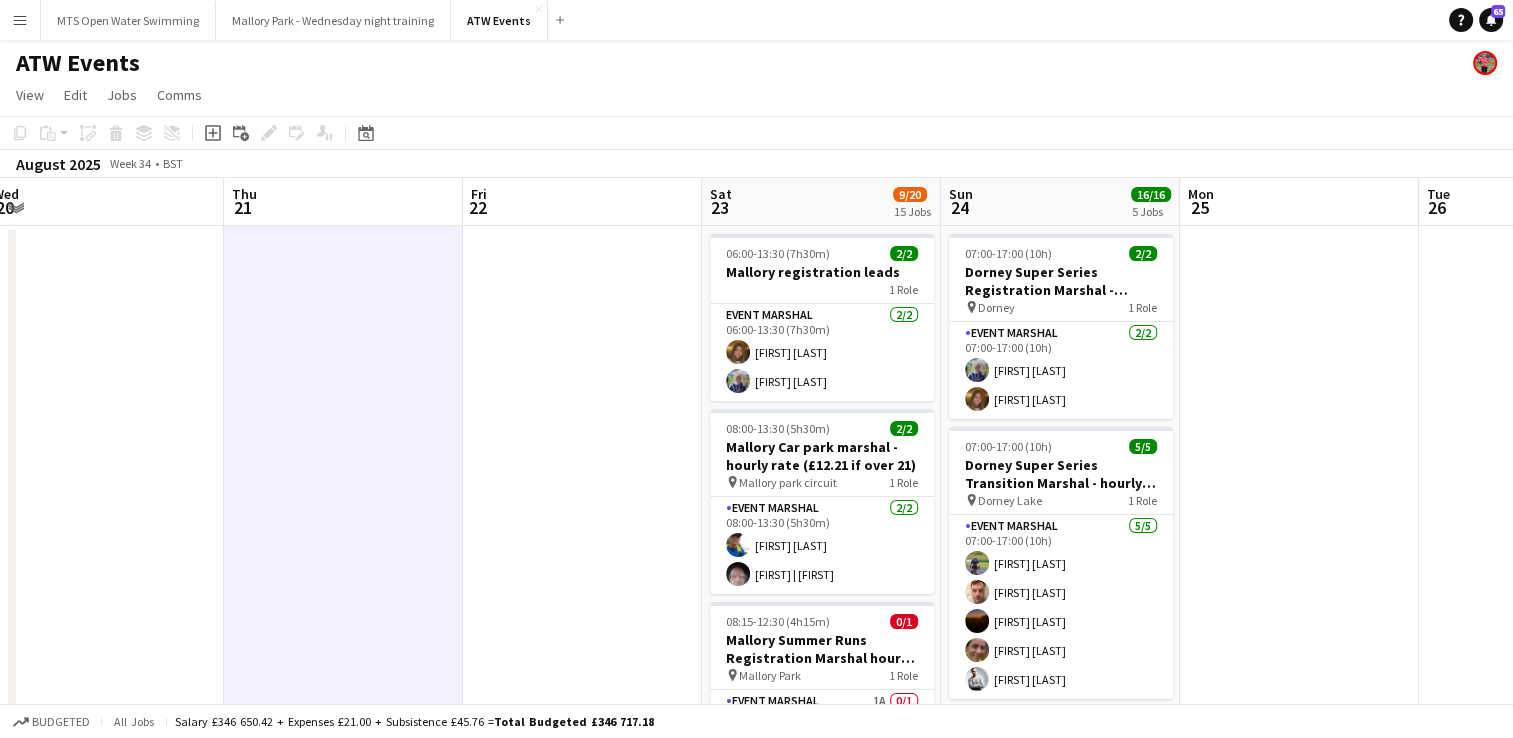 click on "Event Marshal 6A 0/2 [TIME]
single-neutral-actions
single-neutral-actions" at bounding box center (1060, 2326) 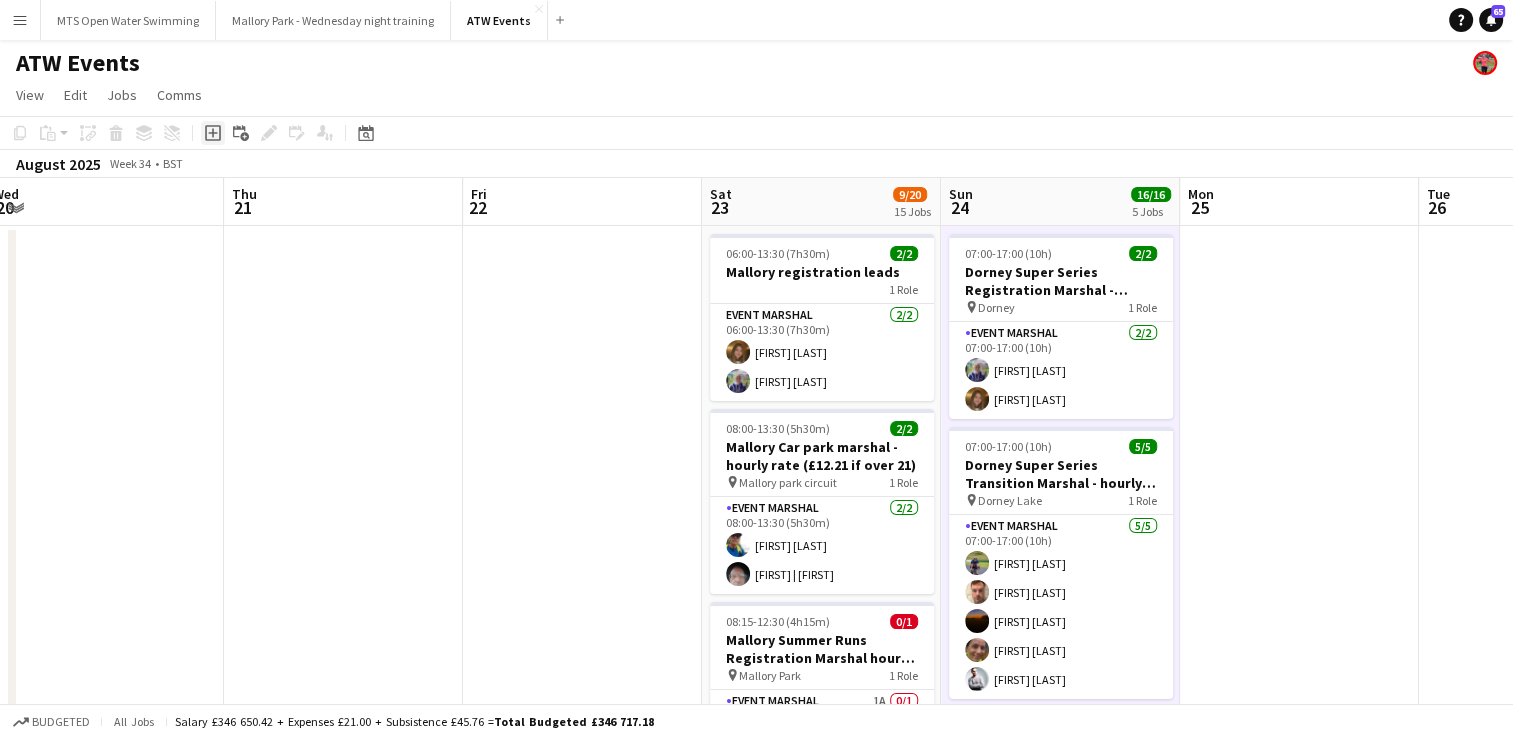 click on "Add job" 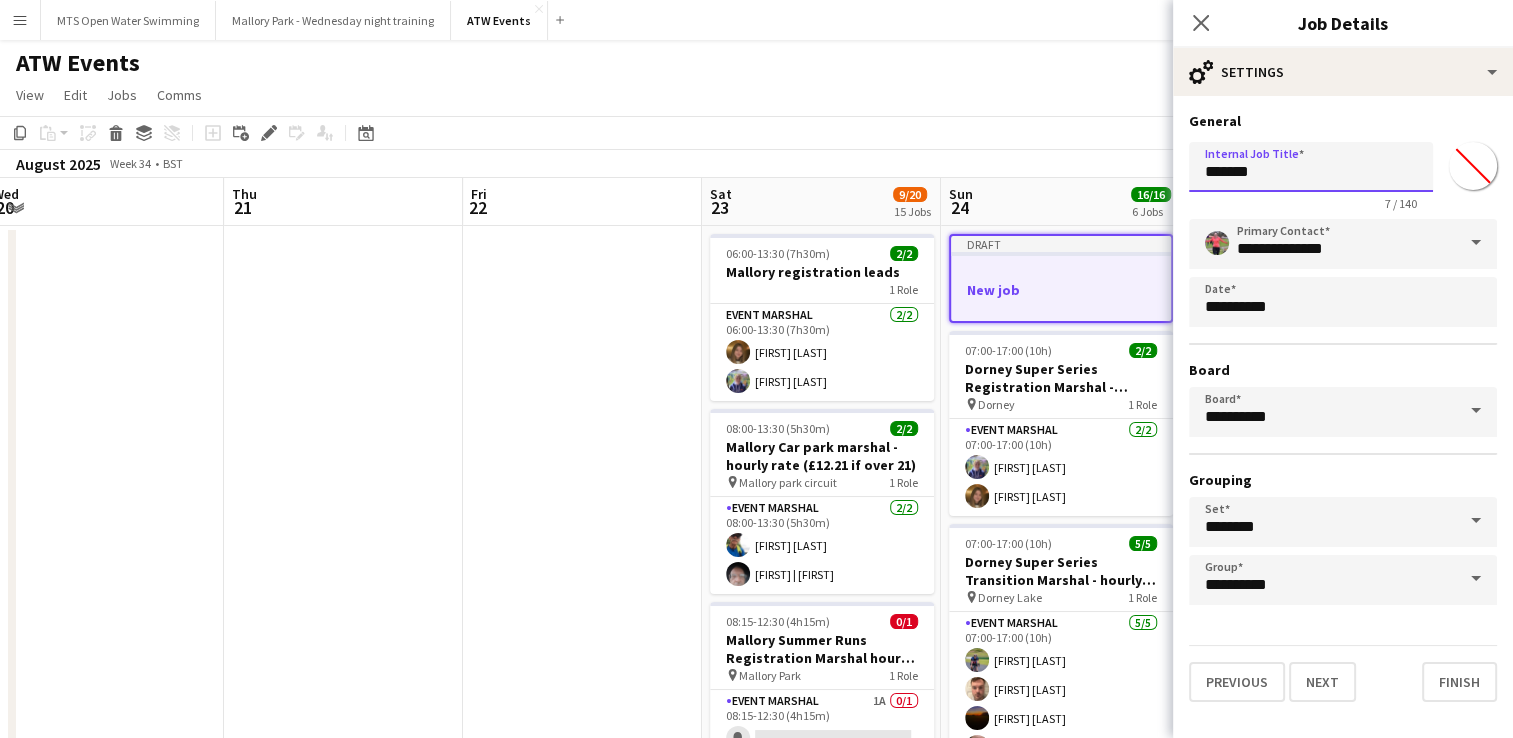 click on "*******" at bounding box center [1311, 167] 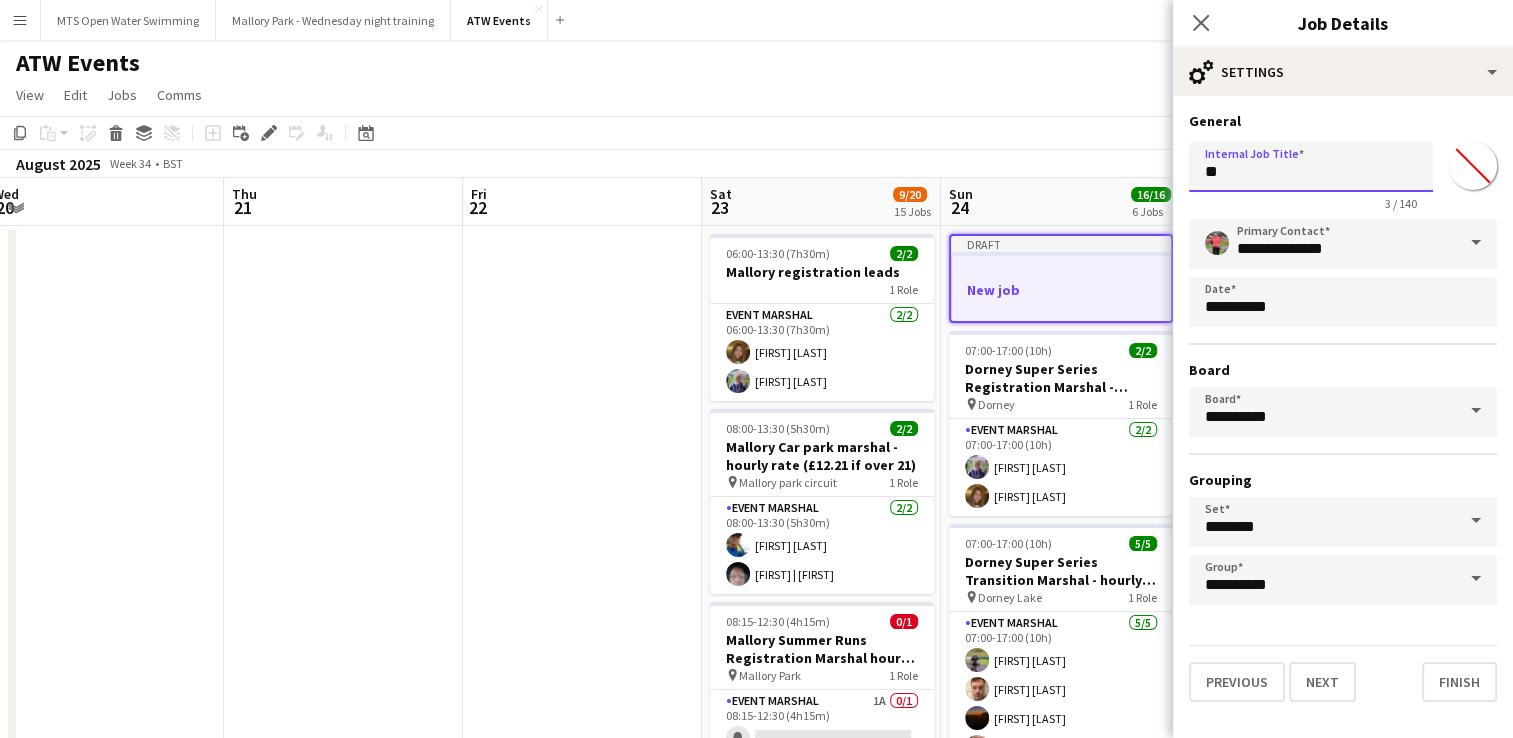 type on "*" 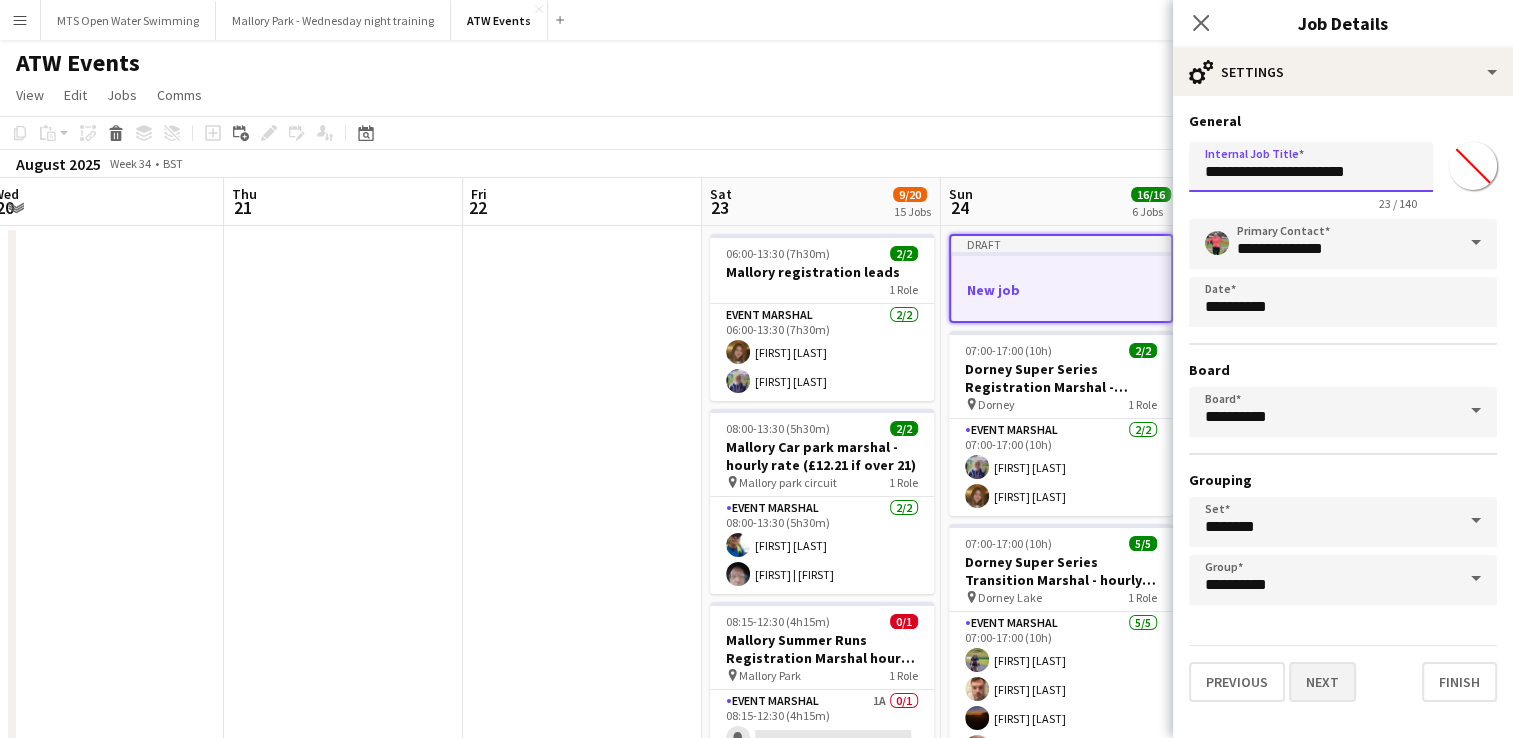 type on "**********" 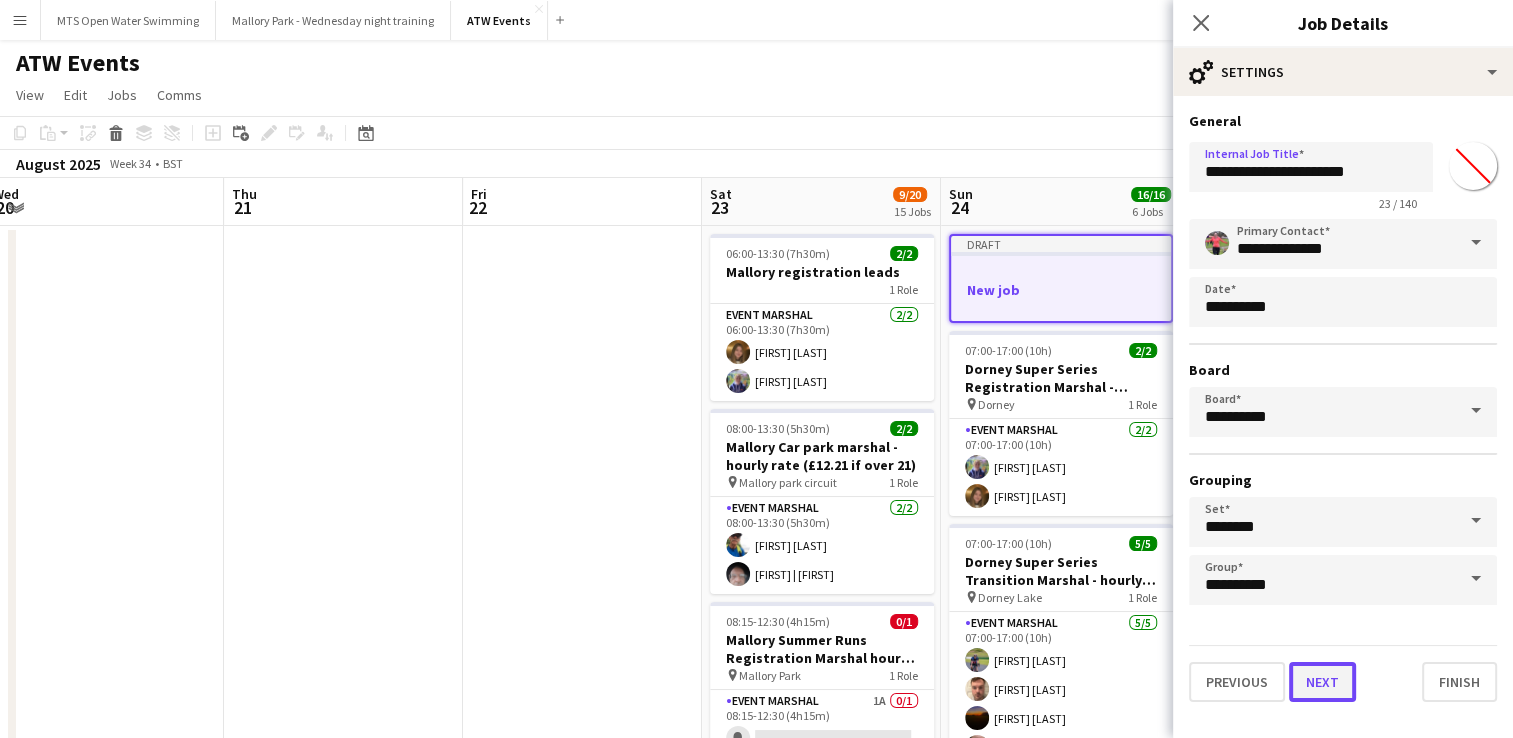 click on "Next" at bounding box center (1322, 682) 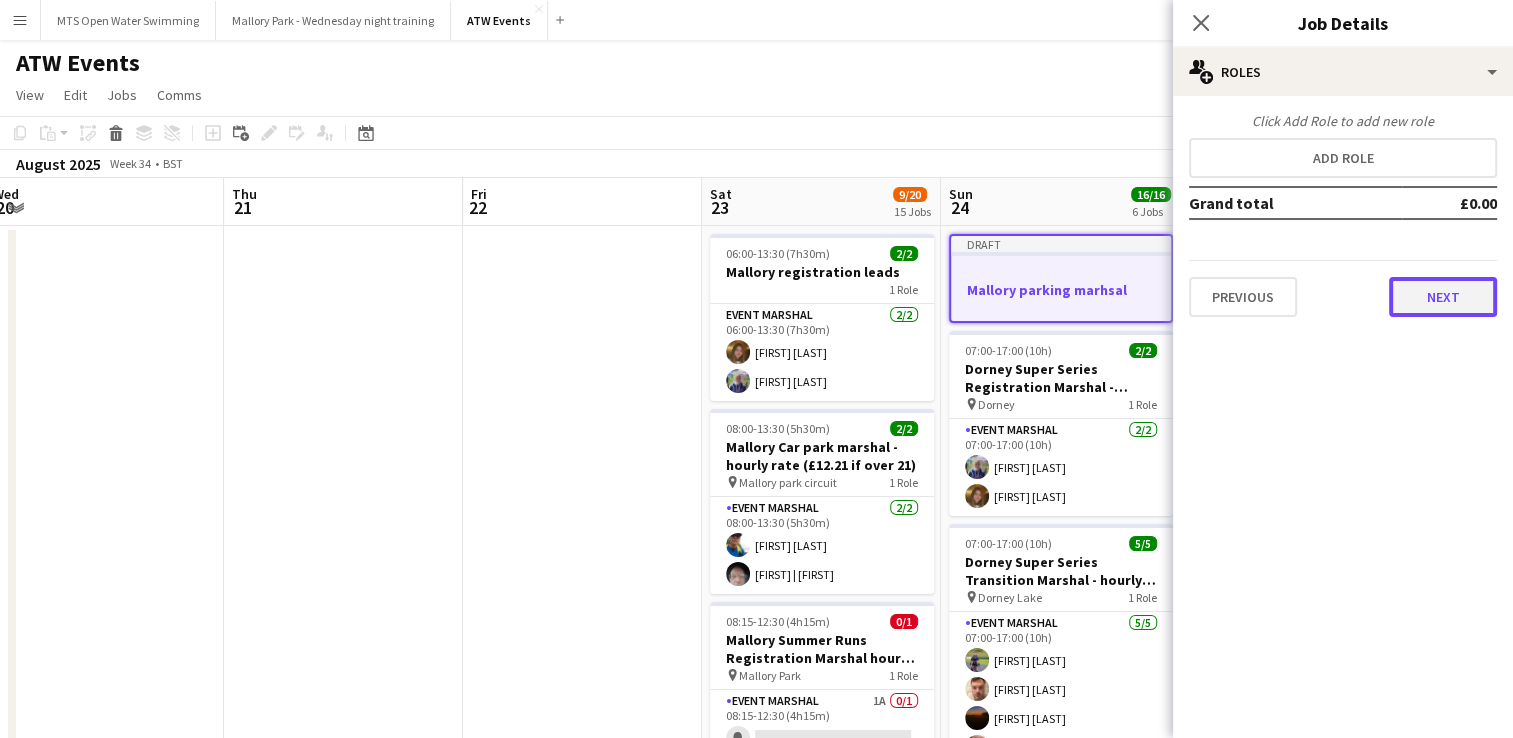 click on "Next" at bounding box center [1443, 297] 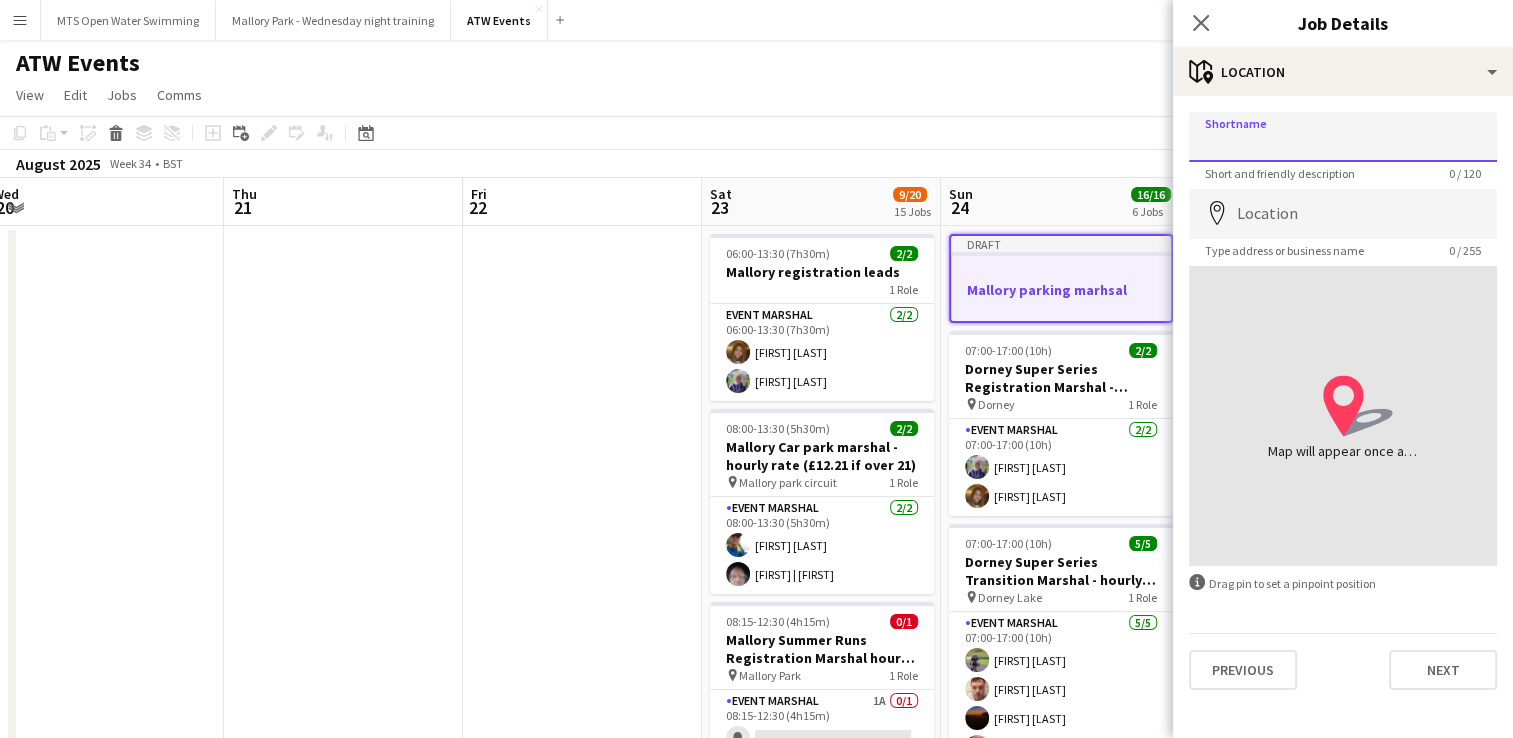 click on "Shortname" at bounding box center (1343, 137) 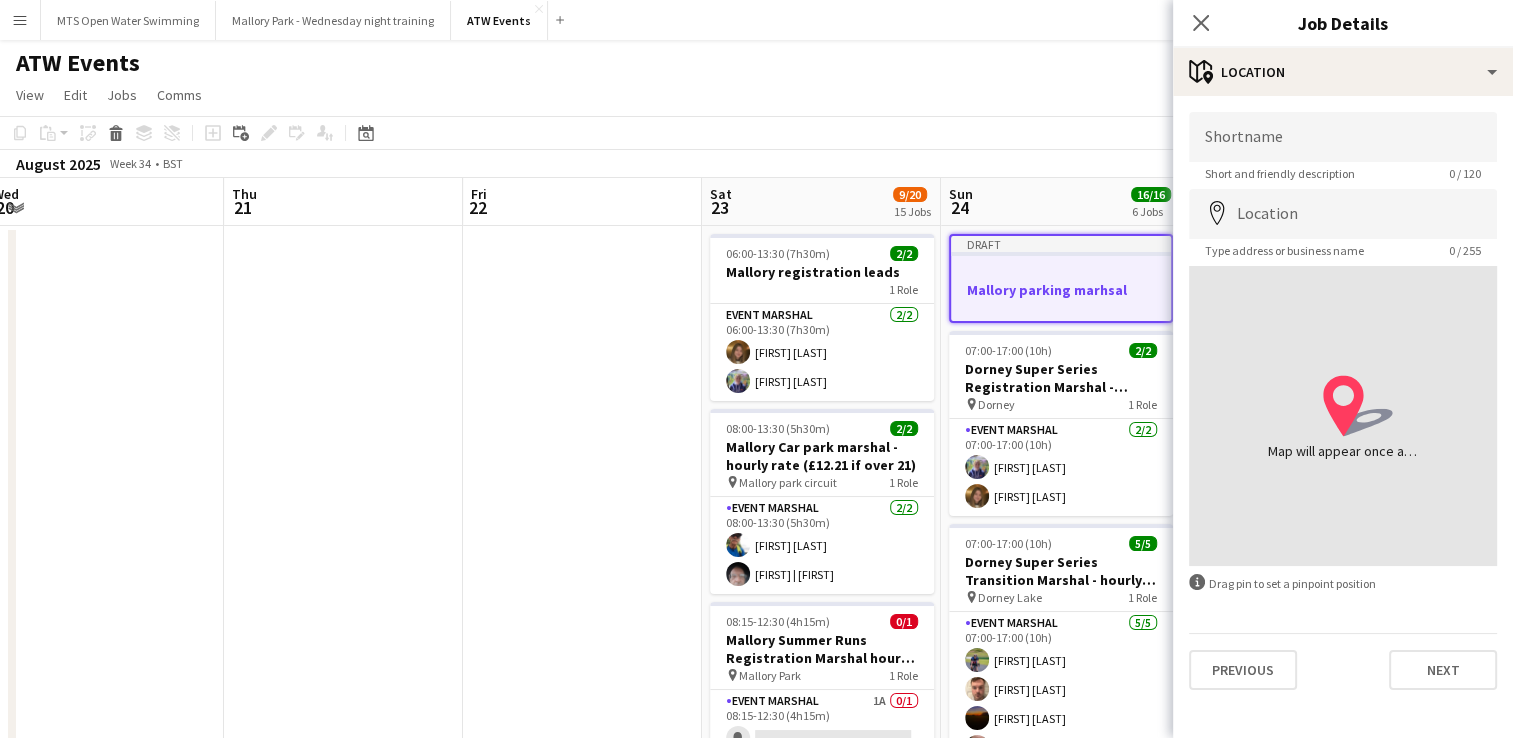 click on "Type address or business name" at bounding box center (1284, 250) 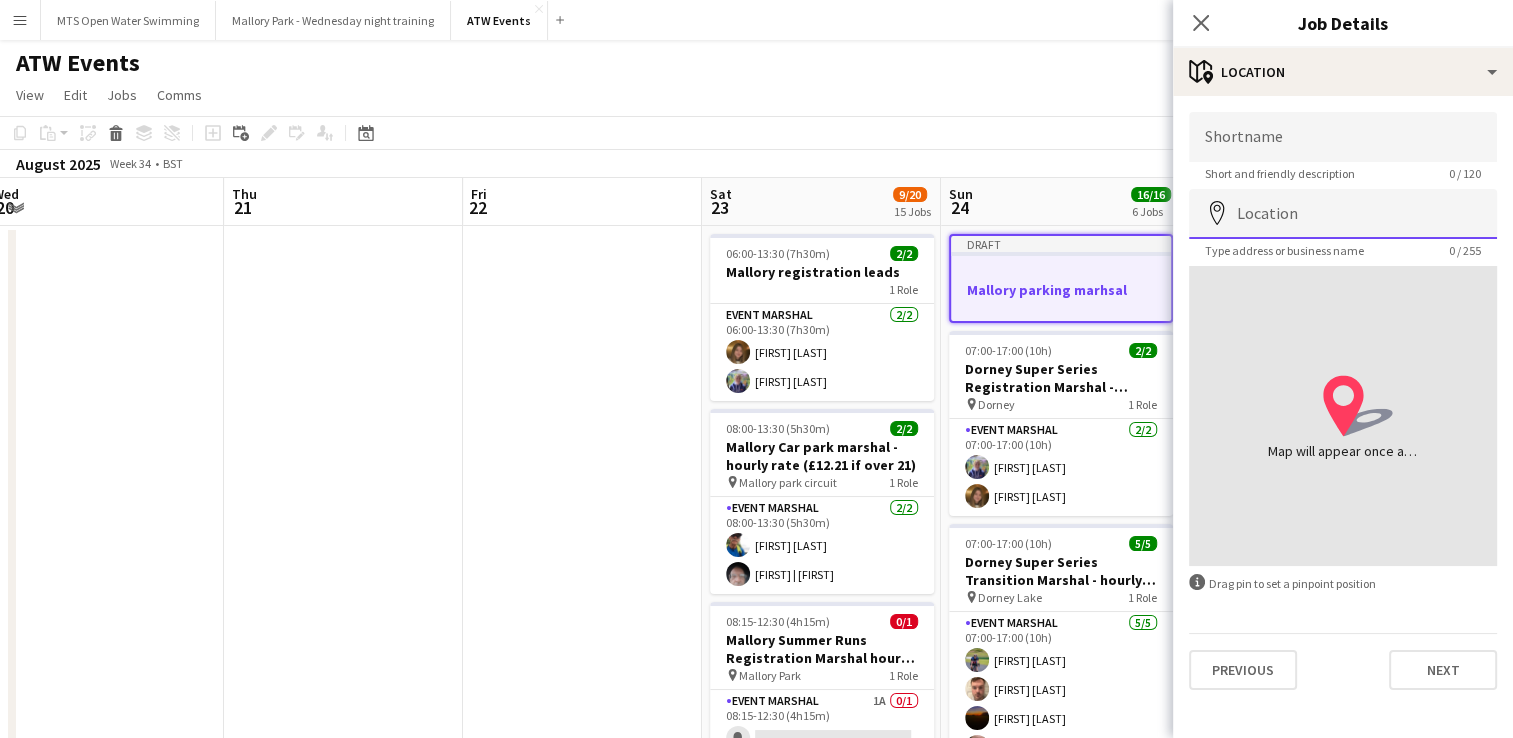 click on "Location" at bounding box center [1343, 214] 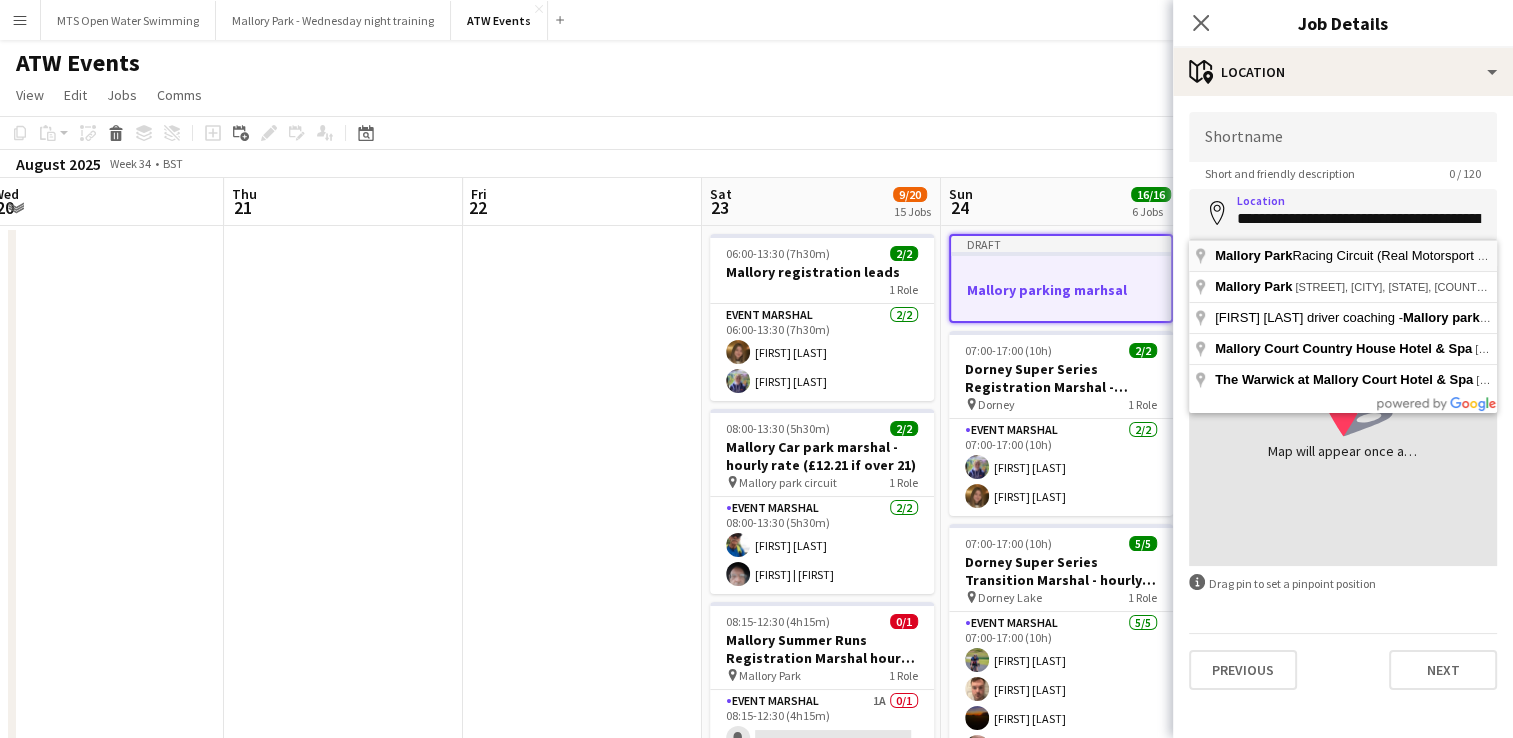 type on "**********" 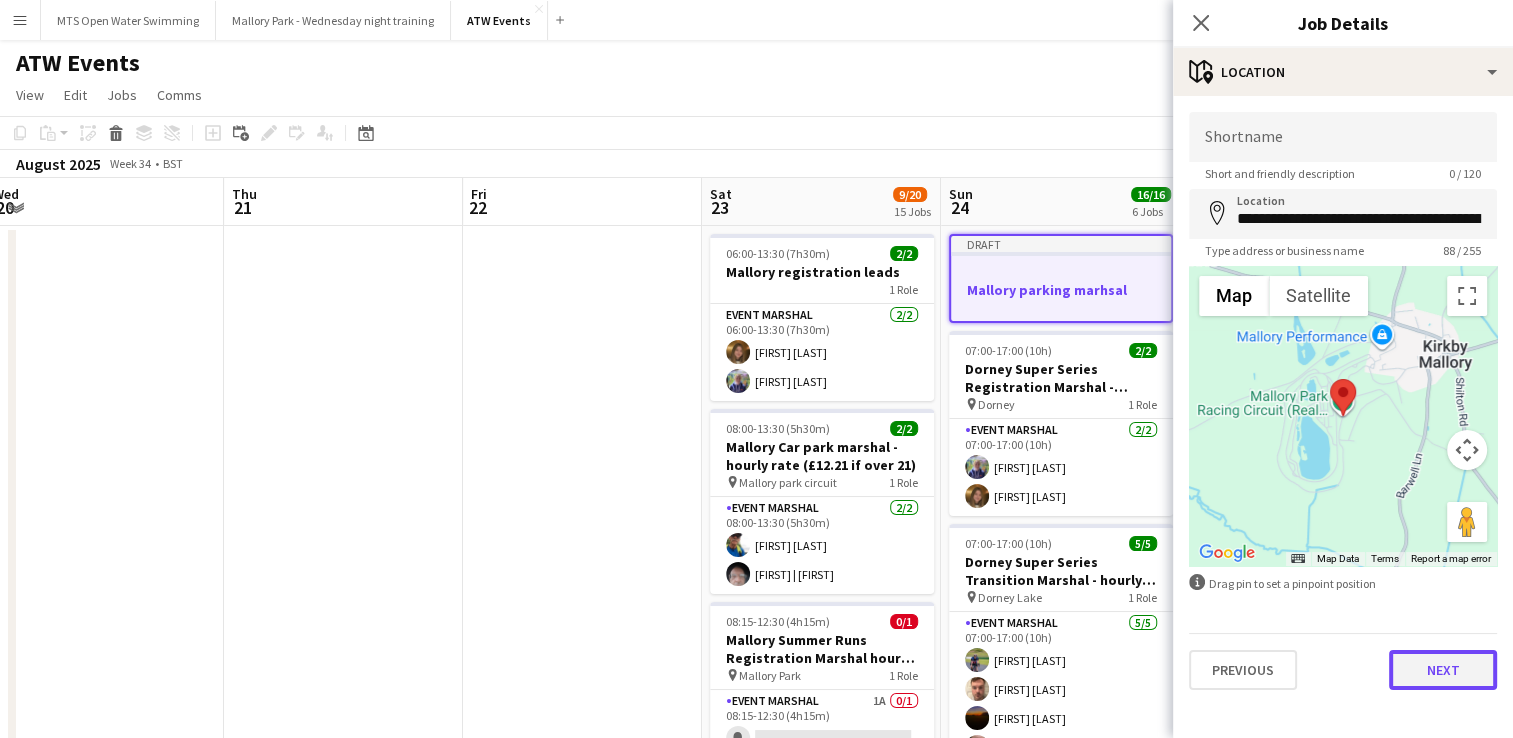 click on "Next" at bounding box center (1443, 670) 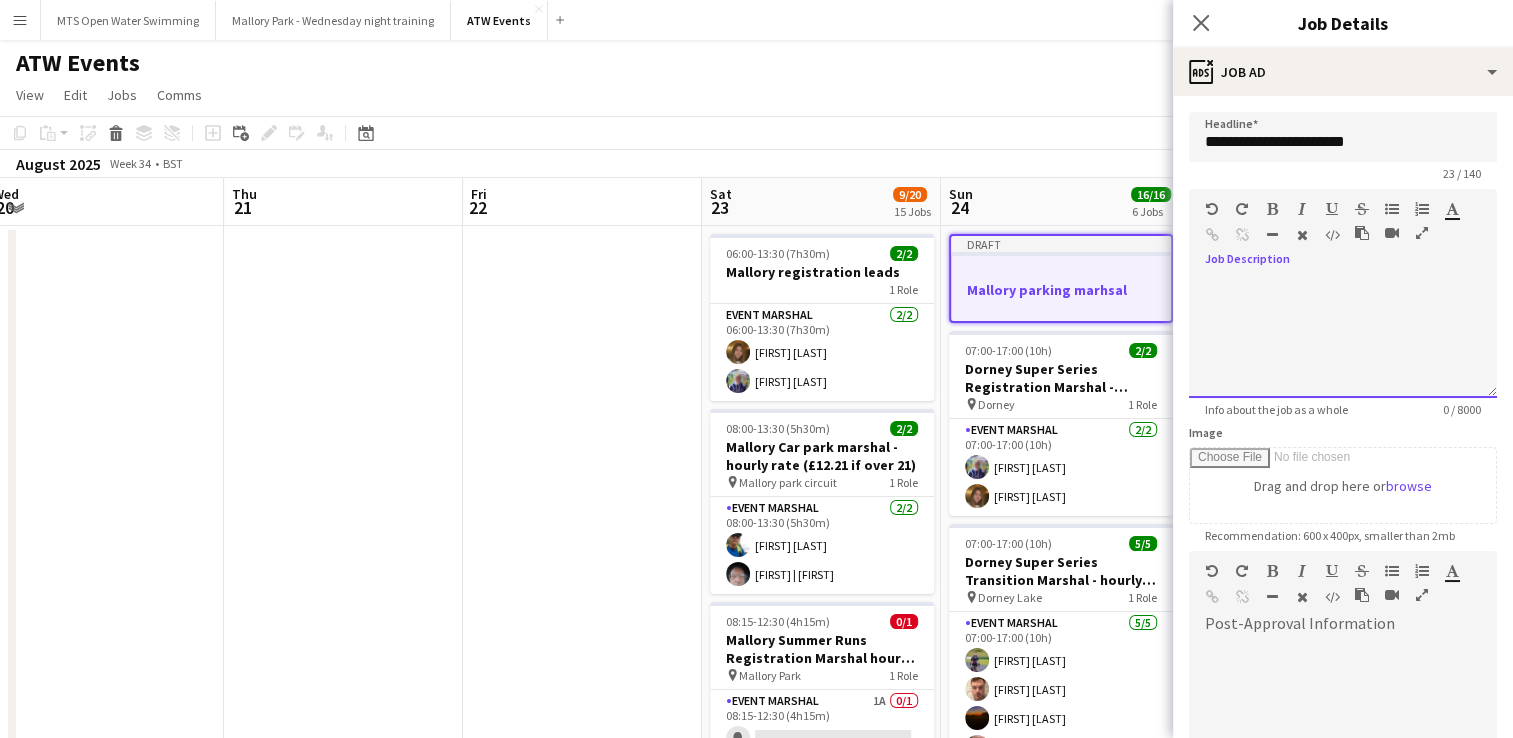 click at bounding box center [1343, 338] 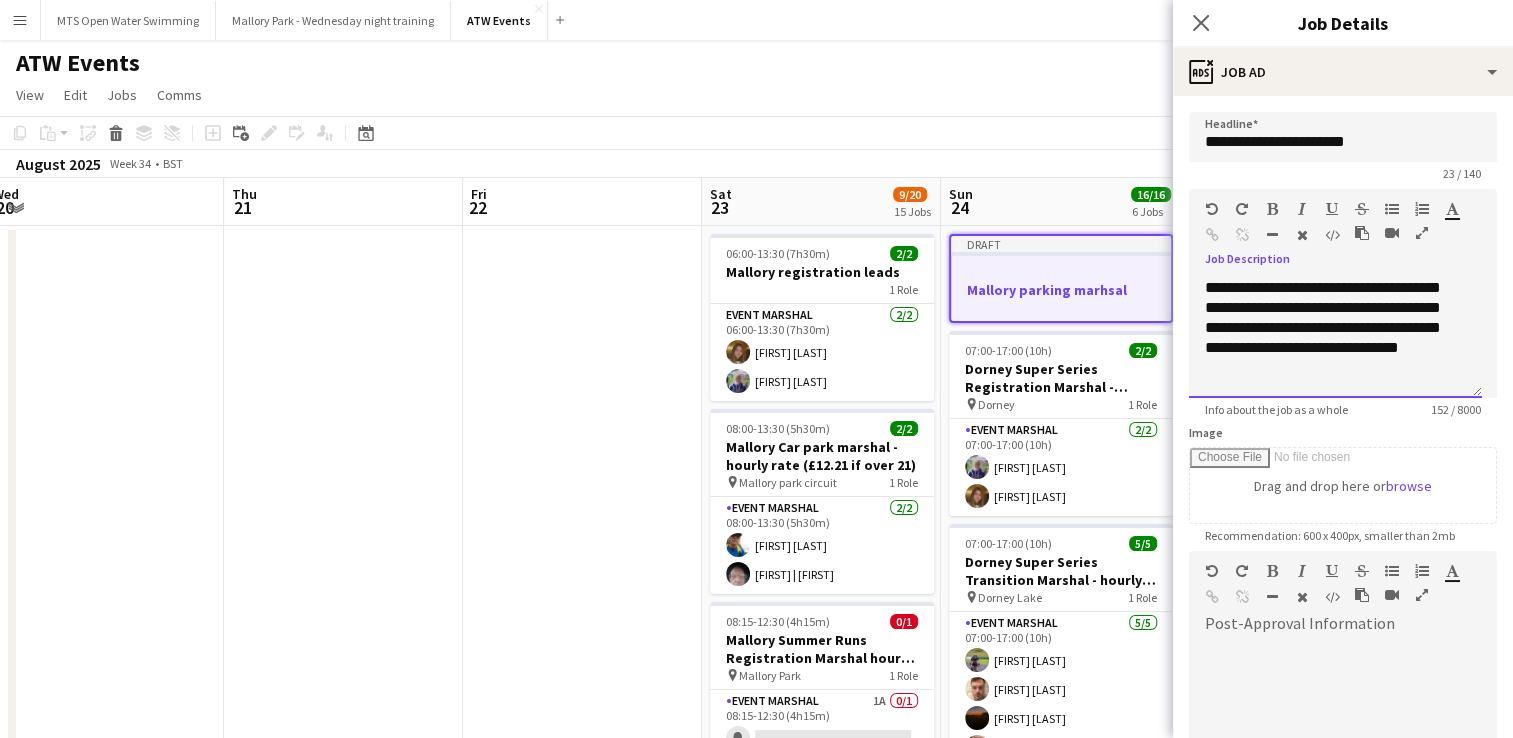 click on "**********" at bounding box center [1335, 338] 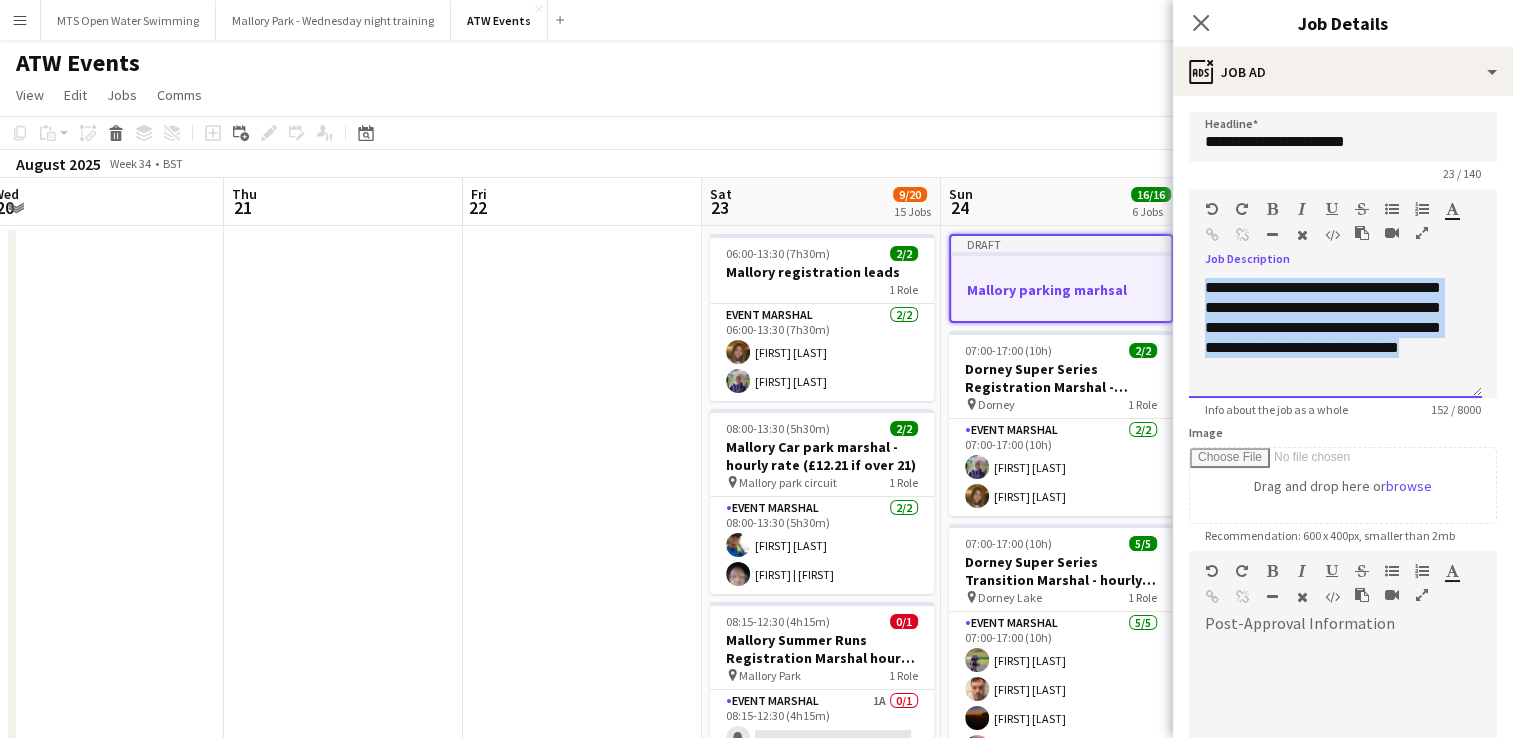 drag, startPoint x: 1200, startPoint y: 287, endPoint x: 1260, endPoint y: 369, distance: 101.607086 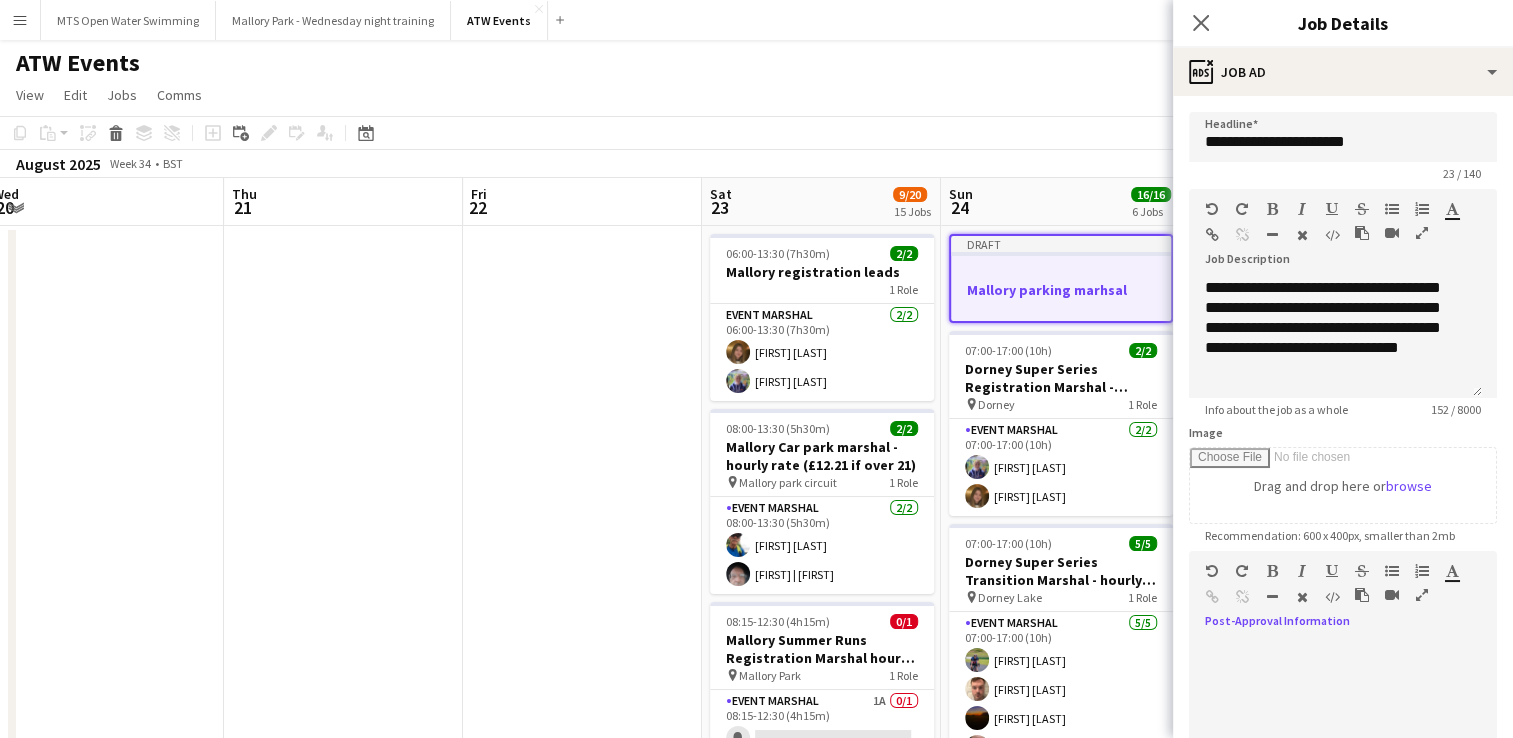 click at bounding box center [1343, 700] 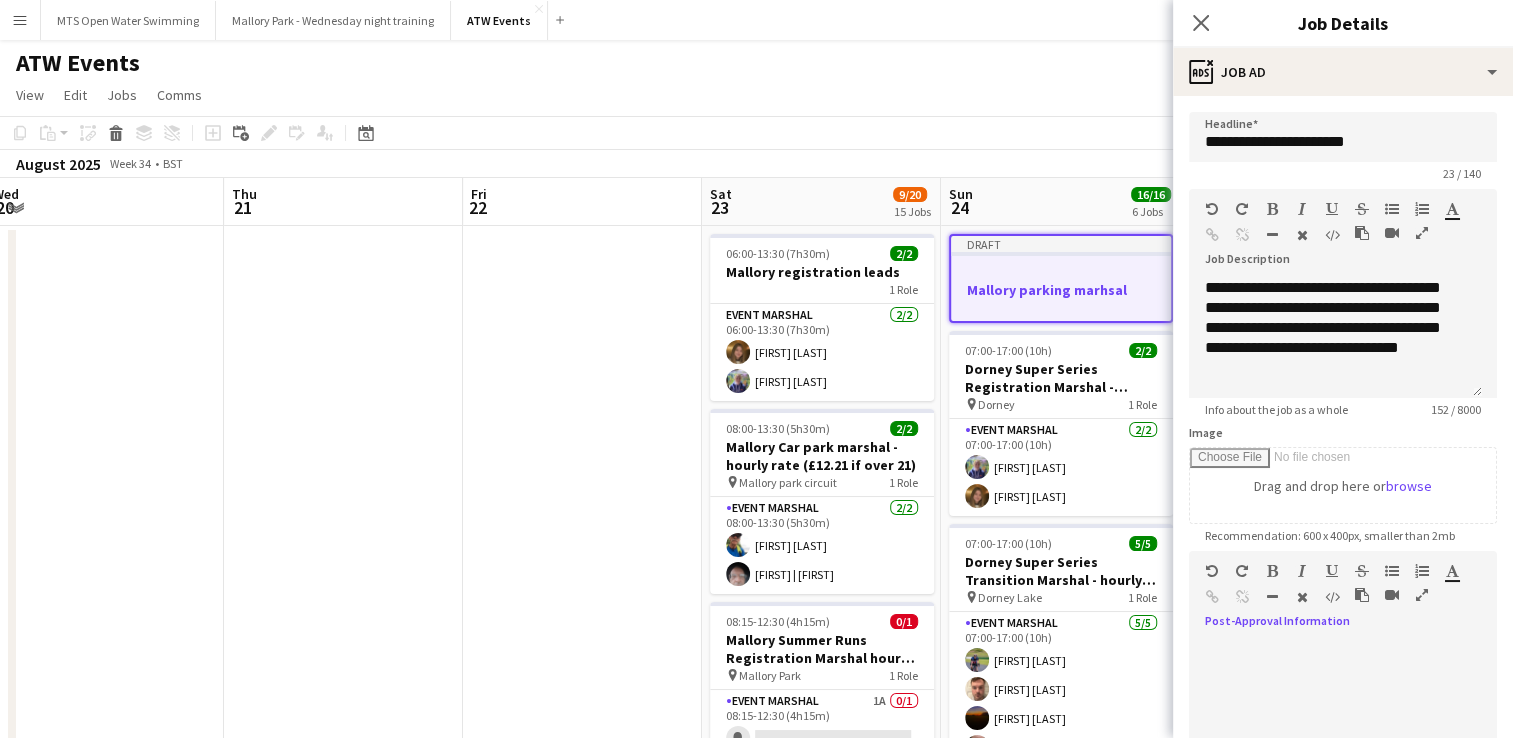 paste 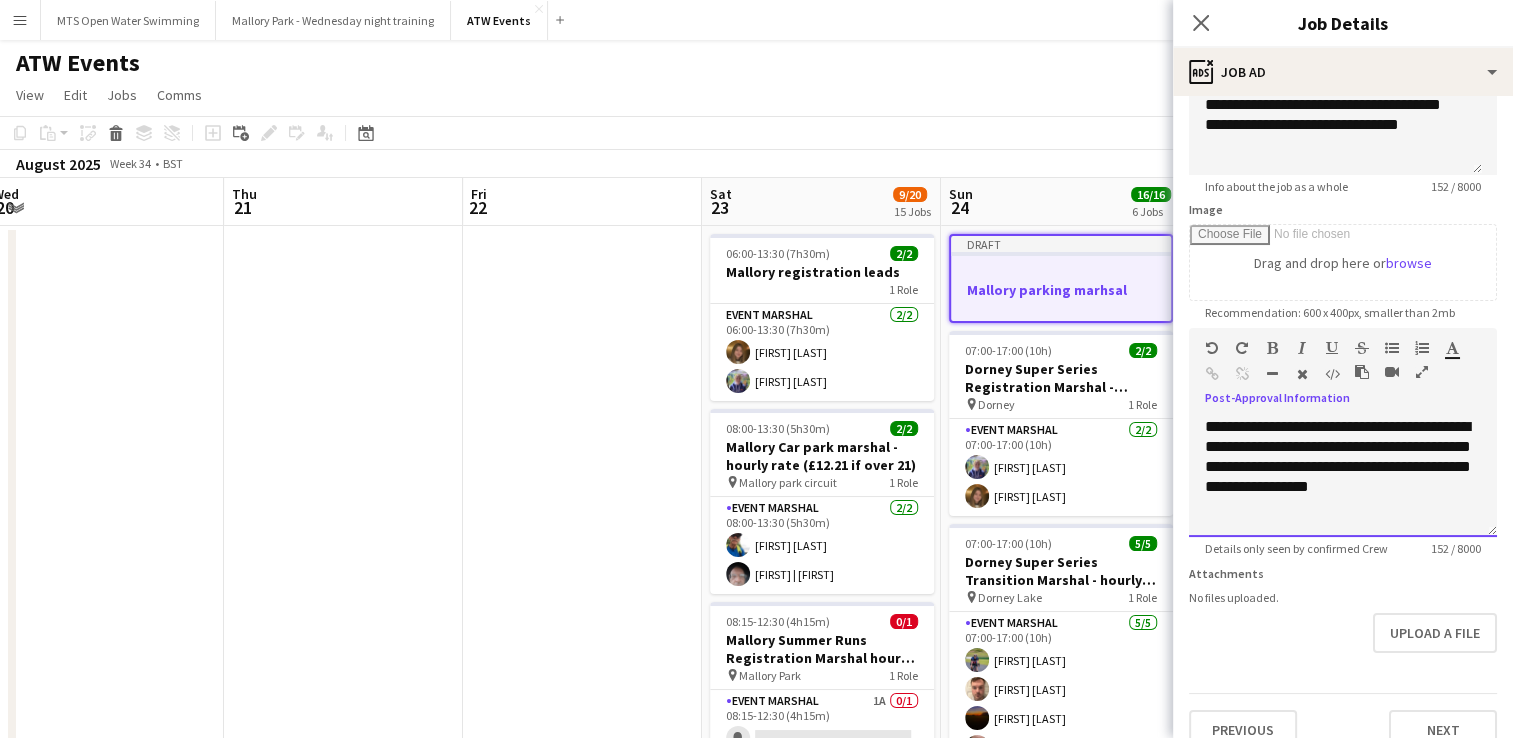 scroll, scrollTop: 263, scrollLeft: 0, axis: vertical 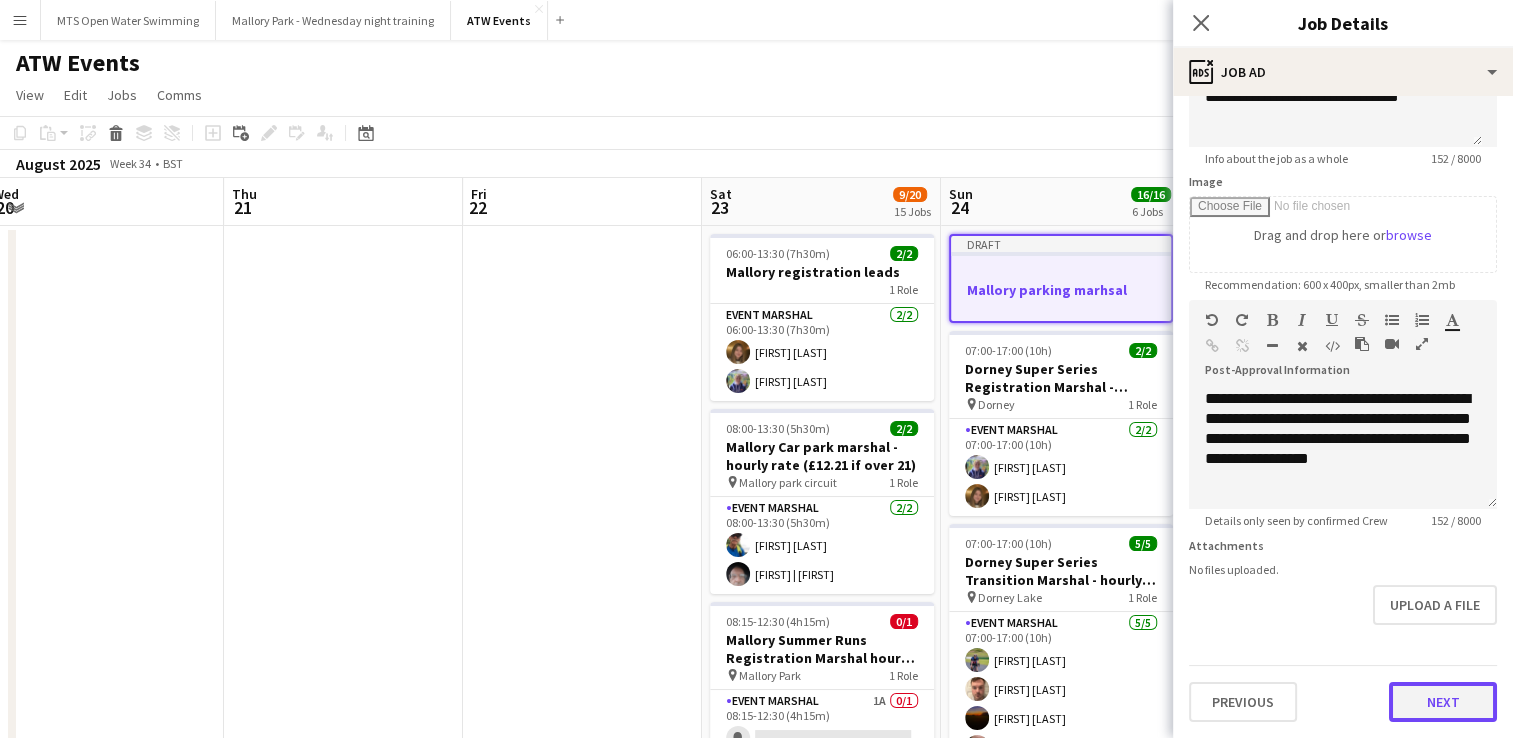 click on "Next" at bounding box center (1443, 702) 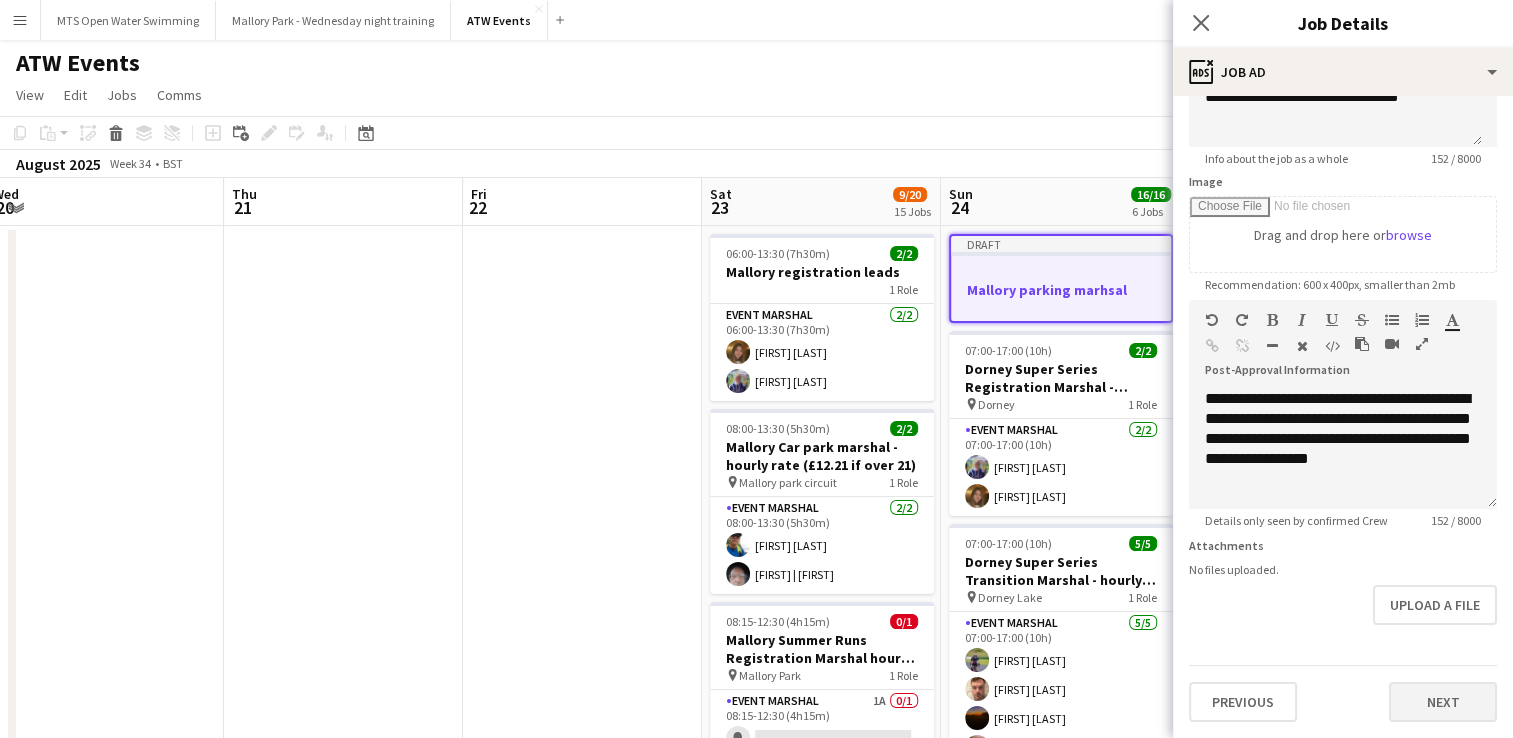 type on "*******" 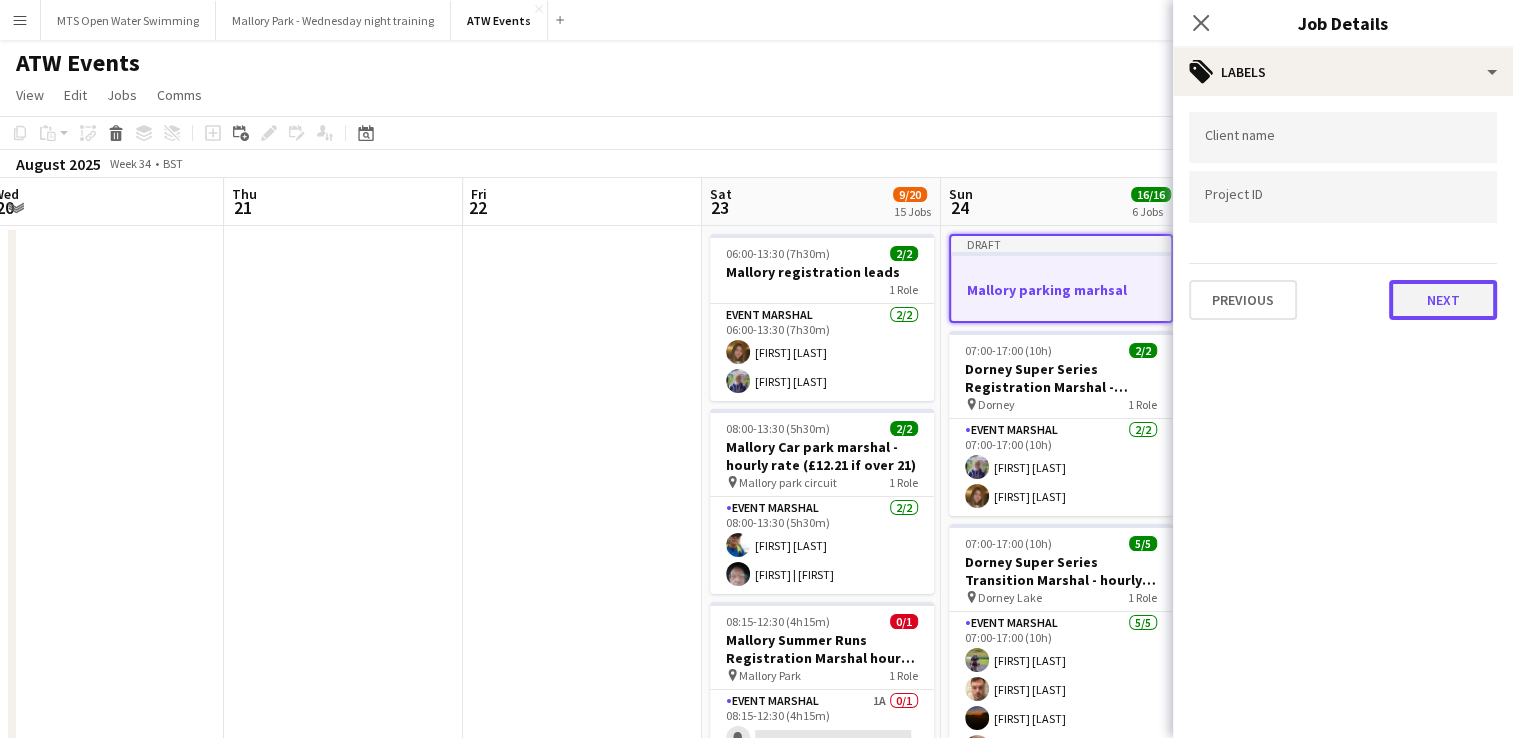 click on "Next" at bounding box center (1443, 300) 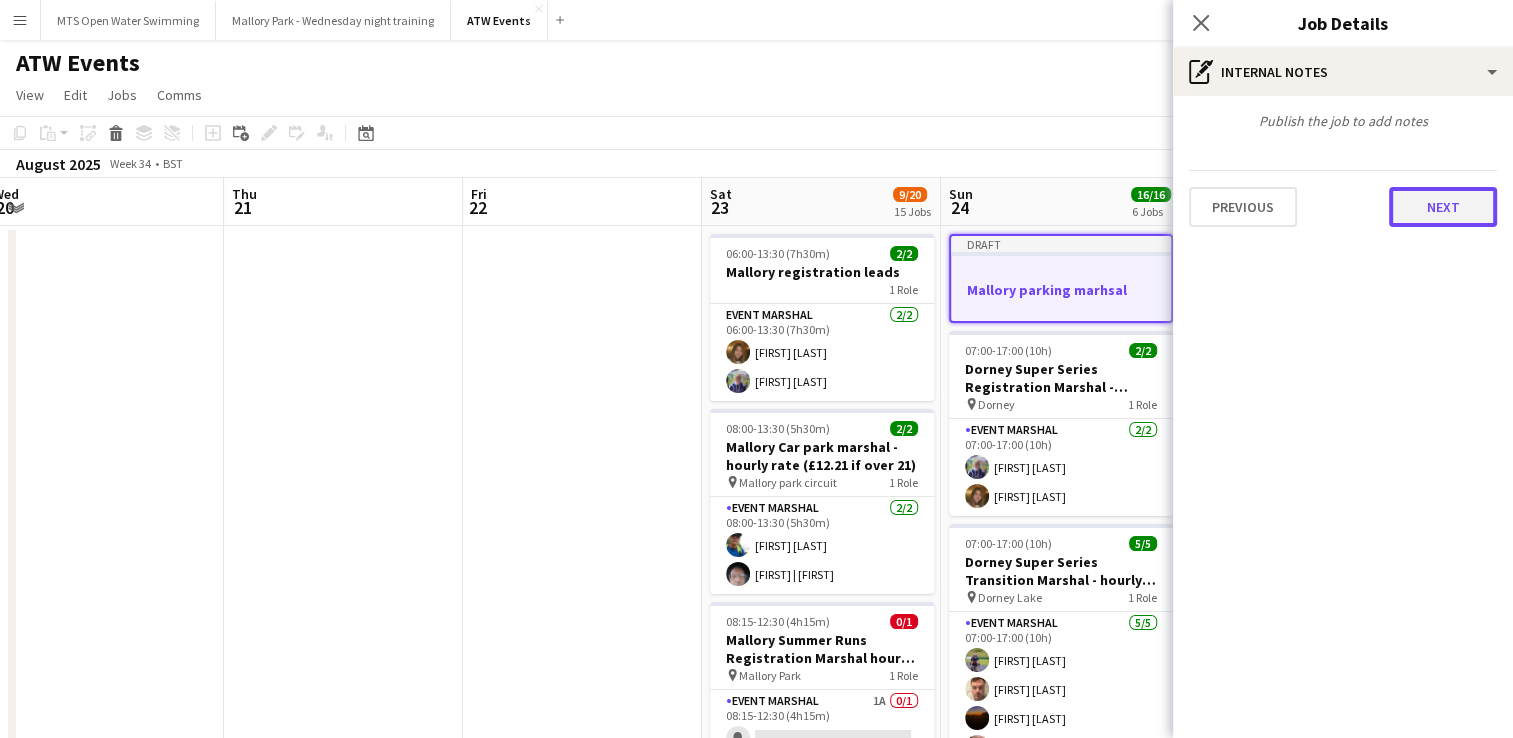 click on "Next" at bounding box center (1443, 207) 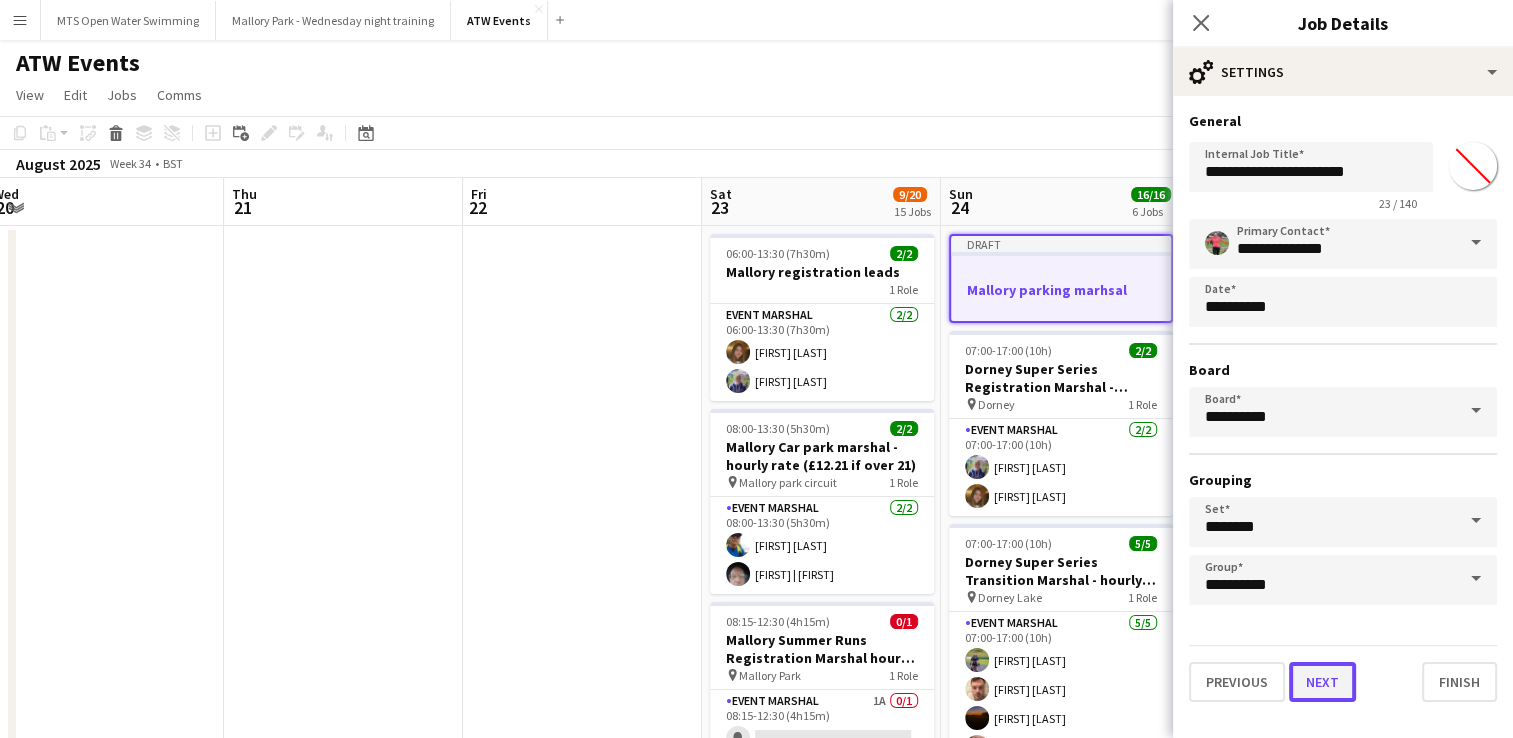 click on "Next" at bounding box center [1322, 682] 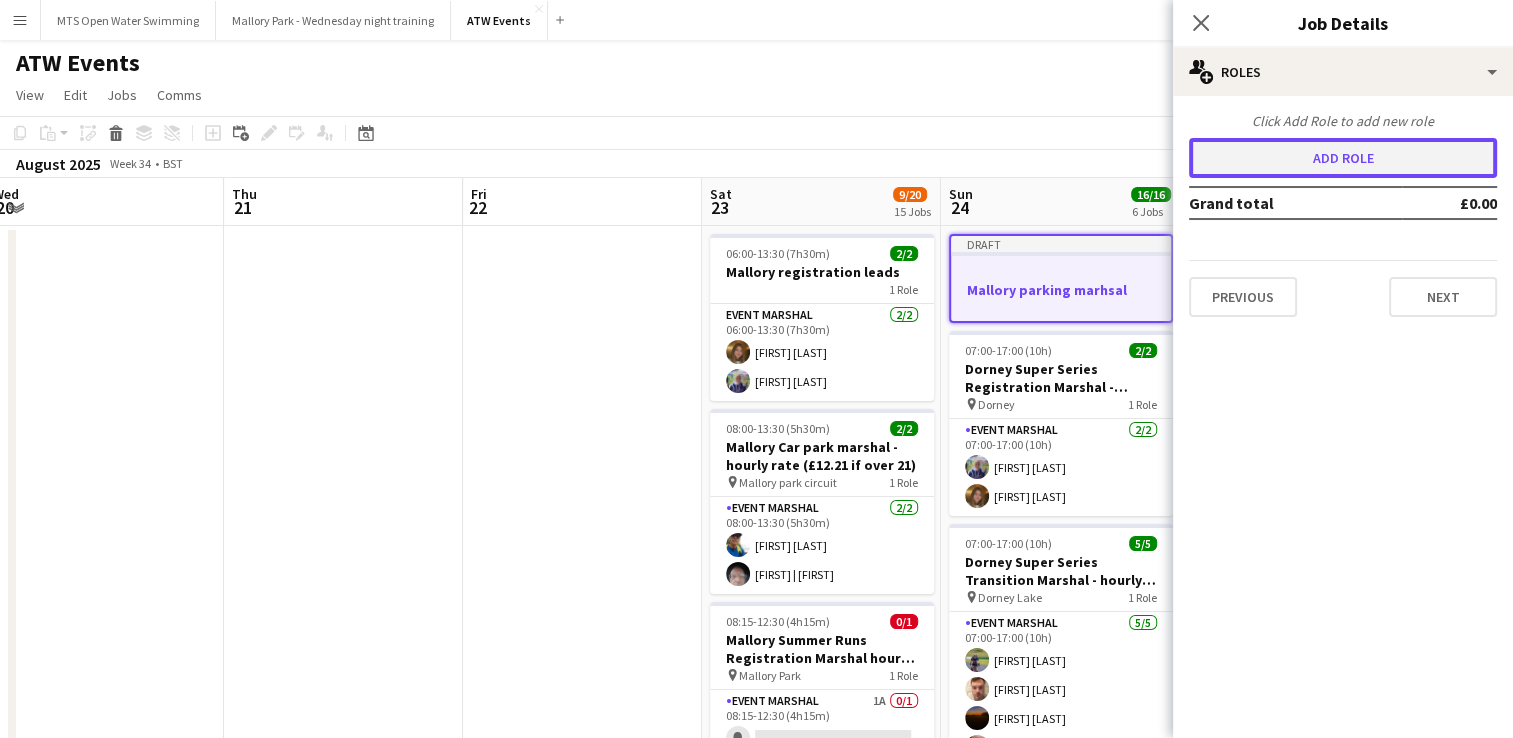 click on "Add role" at bounding box center (1343, 158) 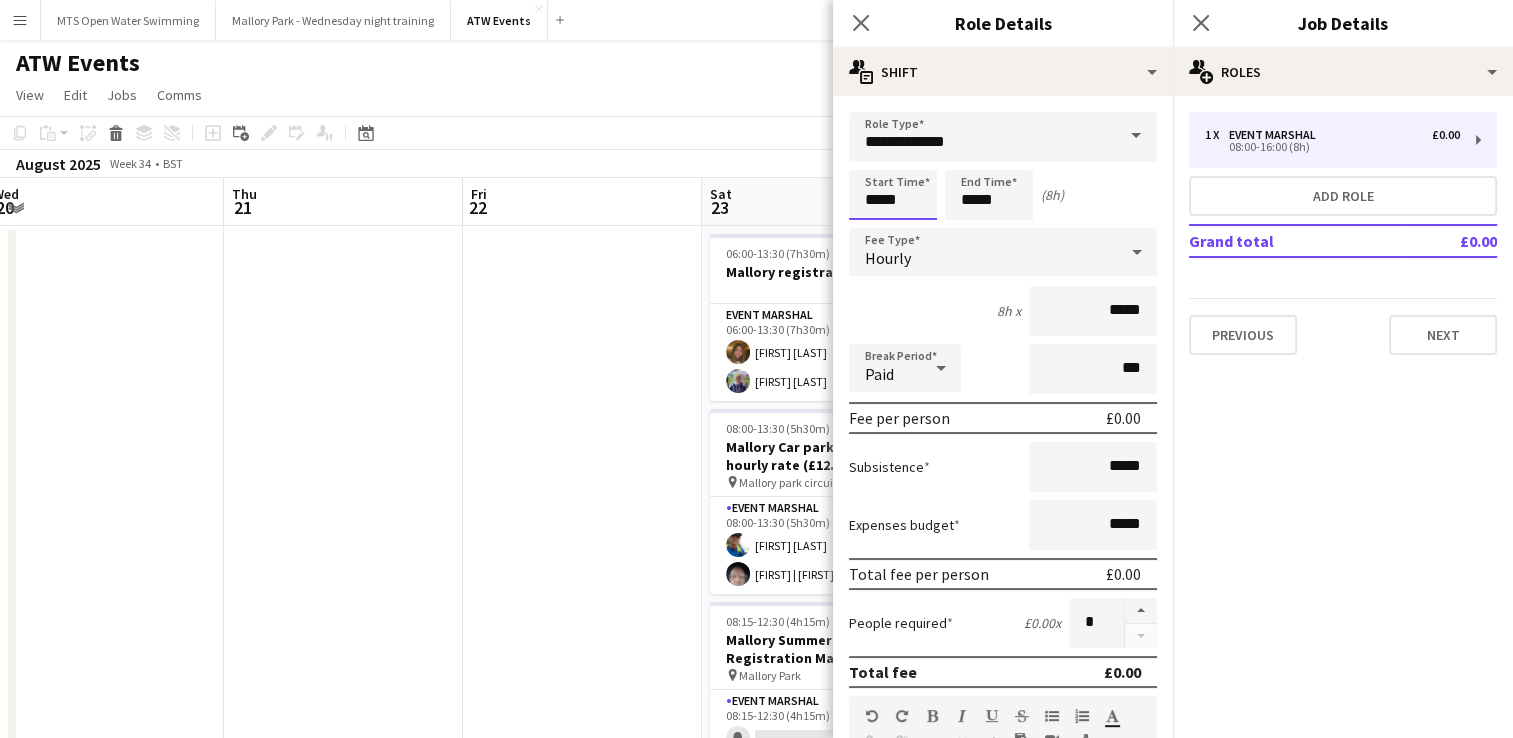 click on "*****" at bounding box center (893, 195) 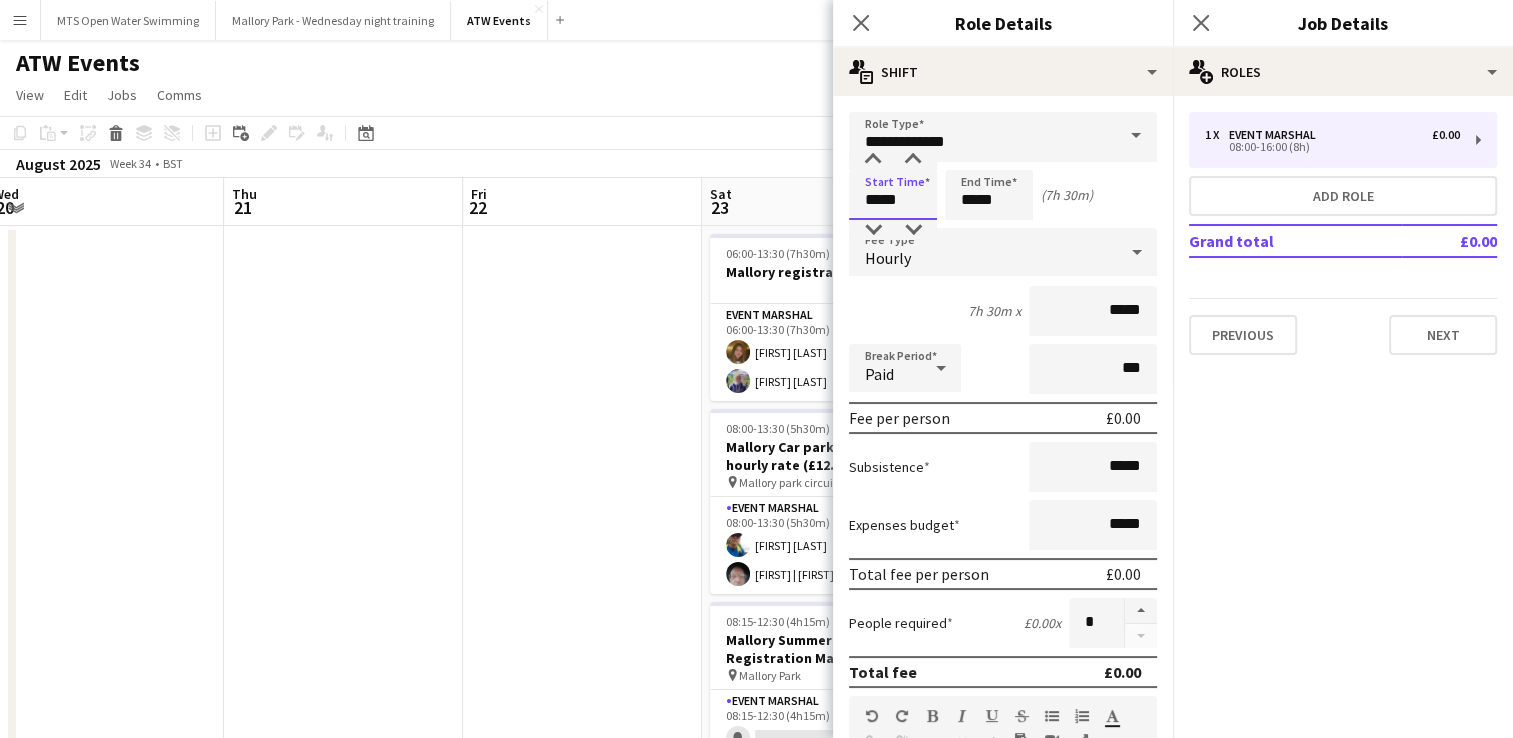 type on "*****" 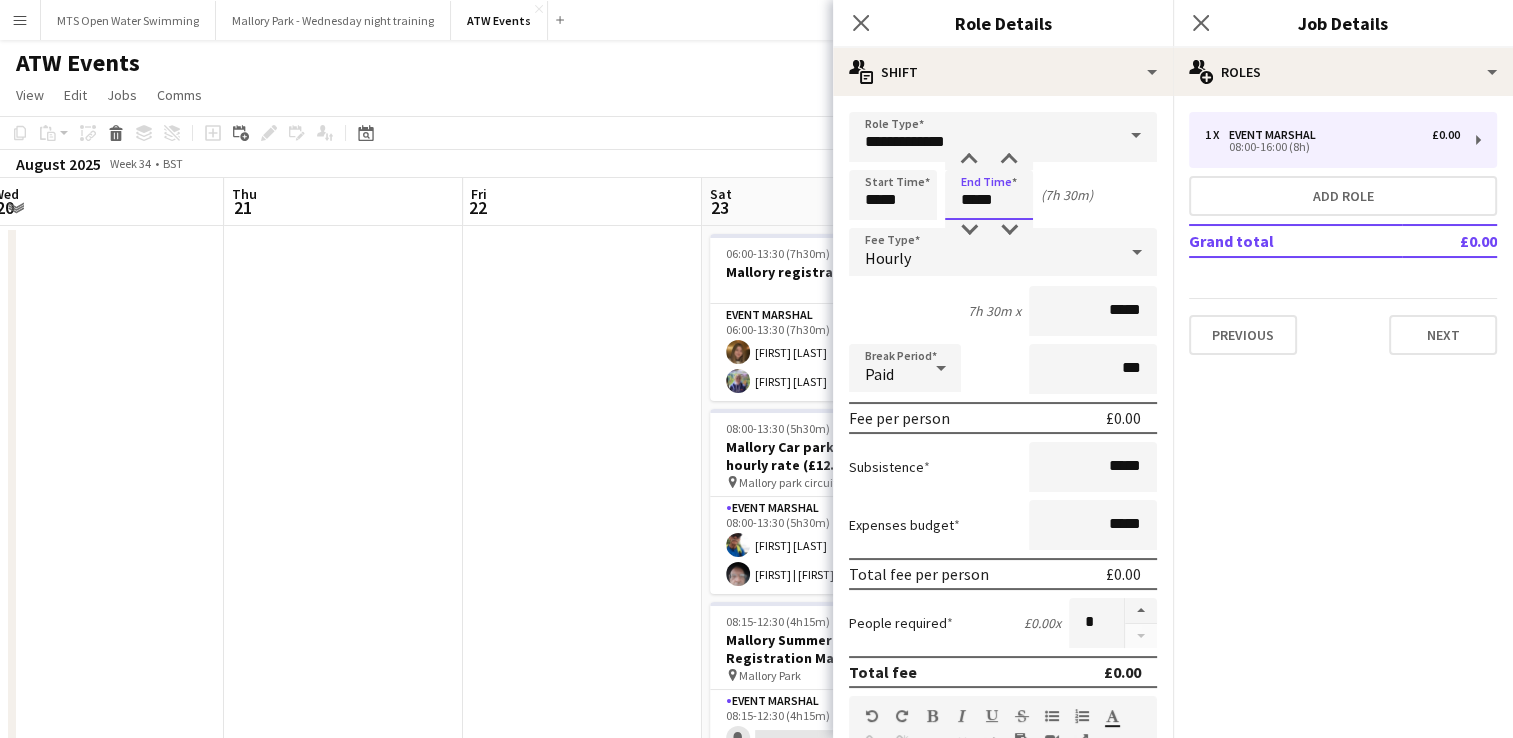 click on "*****" at bounding box center [989, 195] 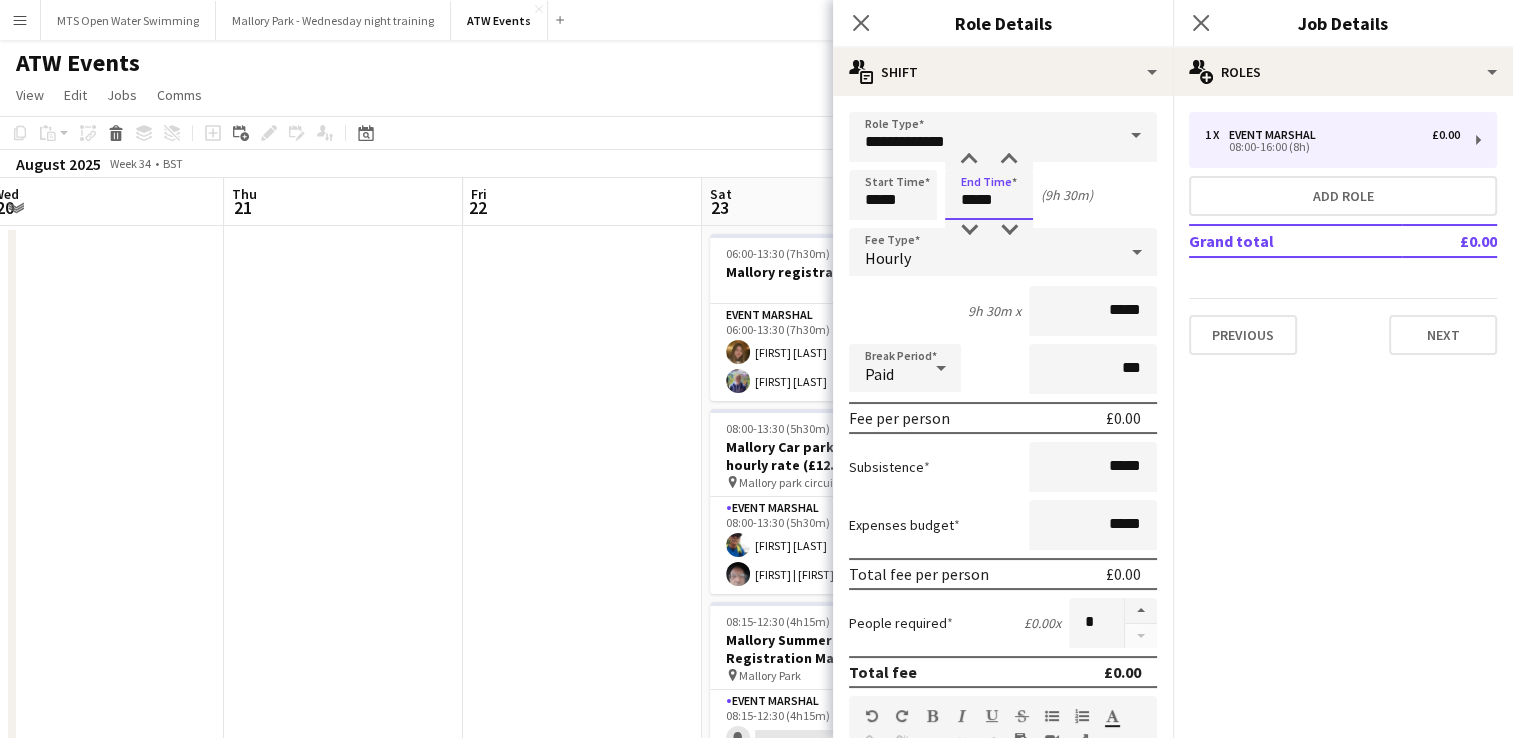 type on "*****" 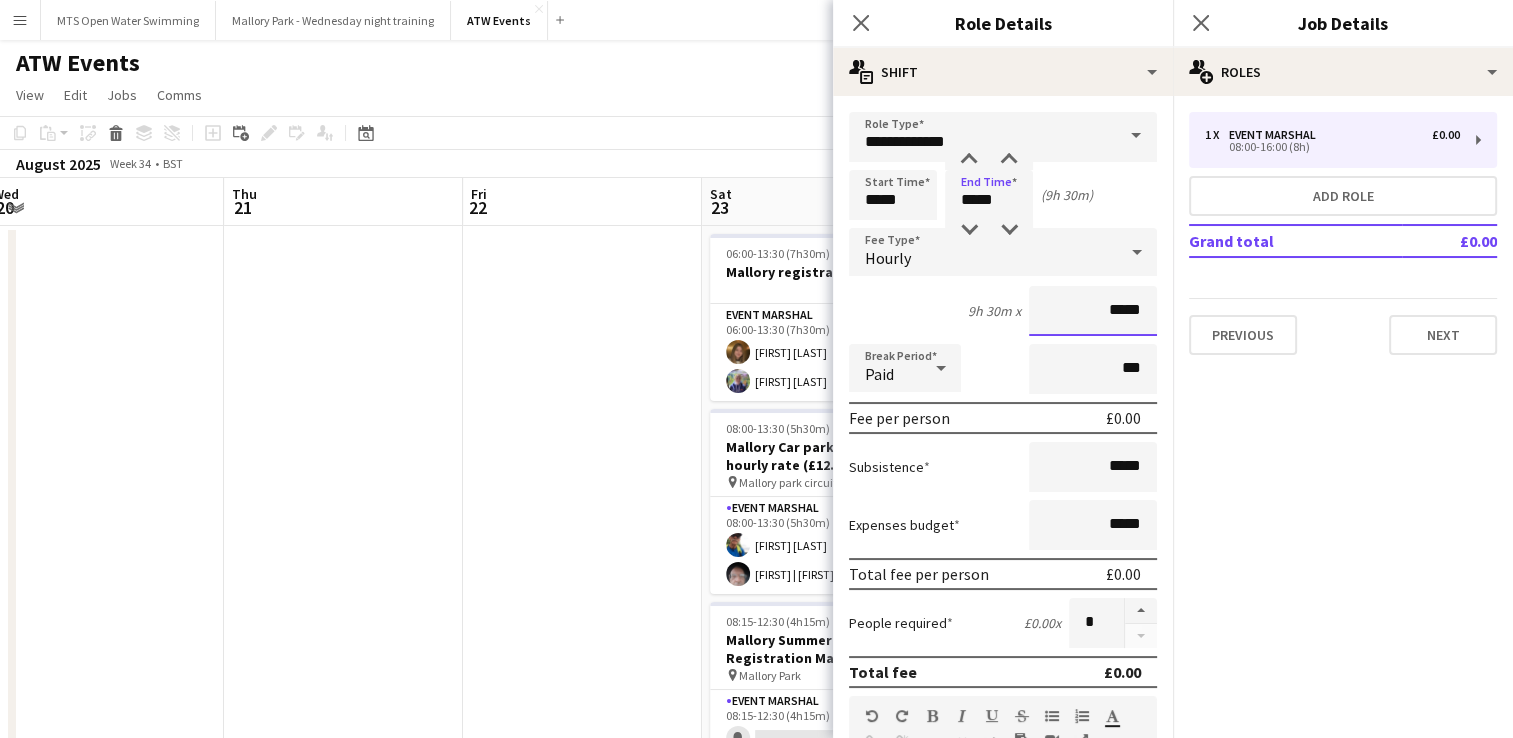 click on "*****" at bounding box center [1093, 311] 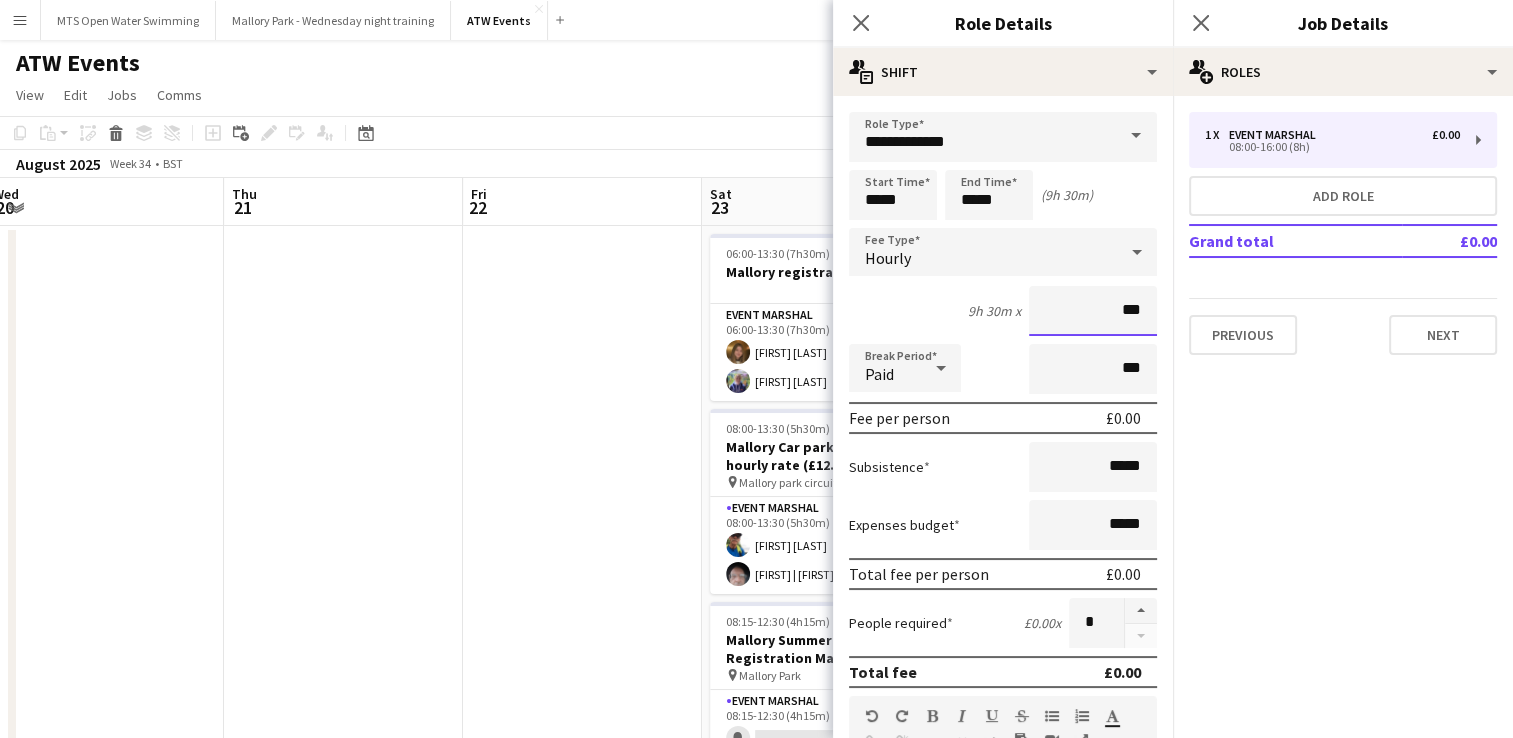 type on "**" 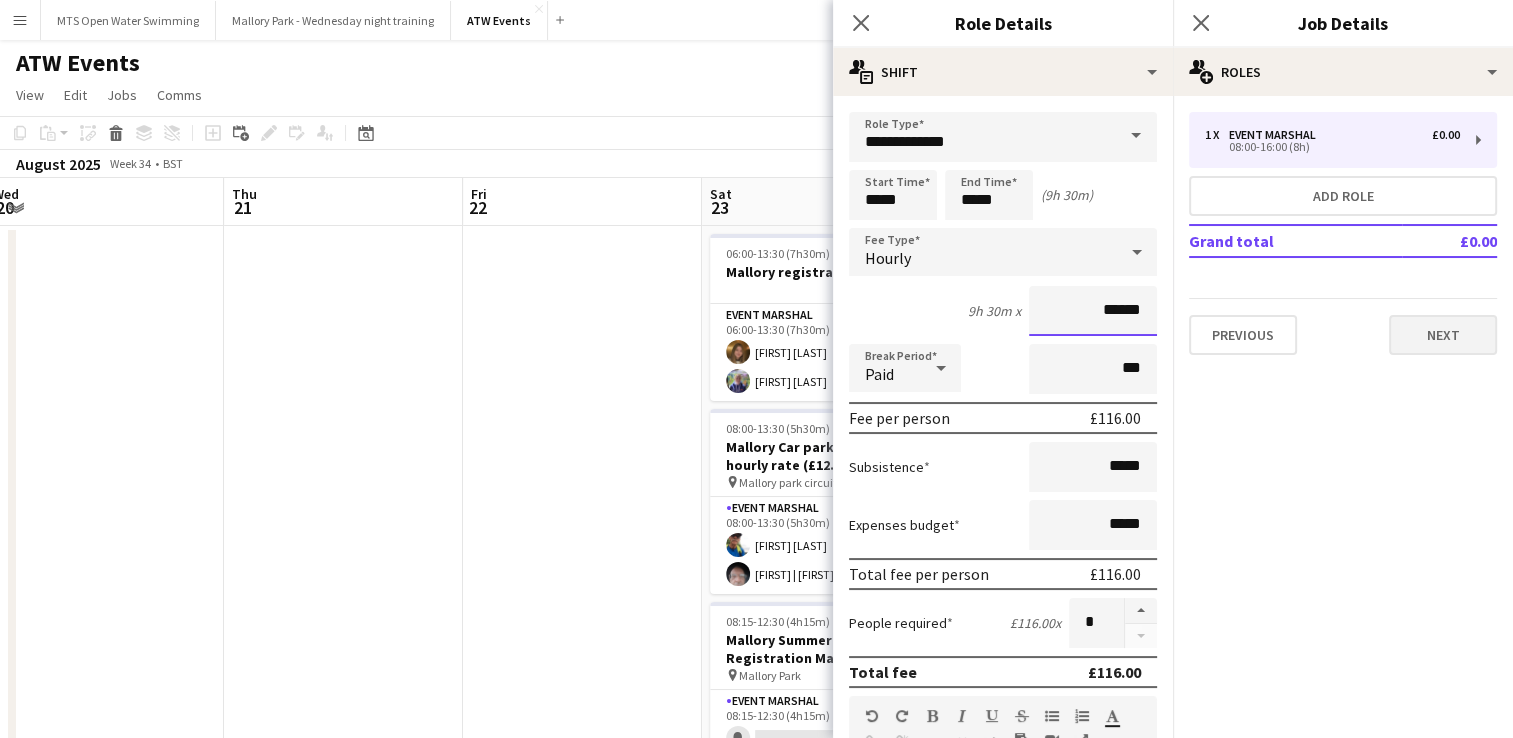 type on "******" 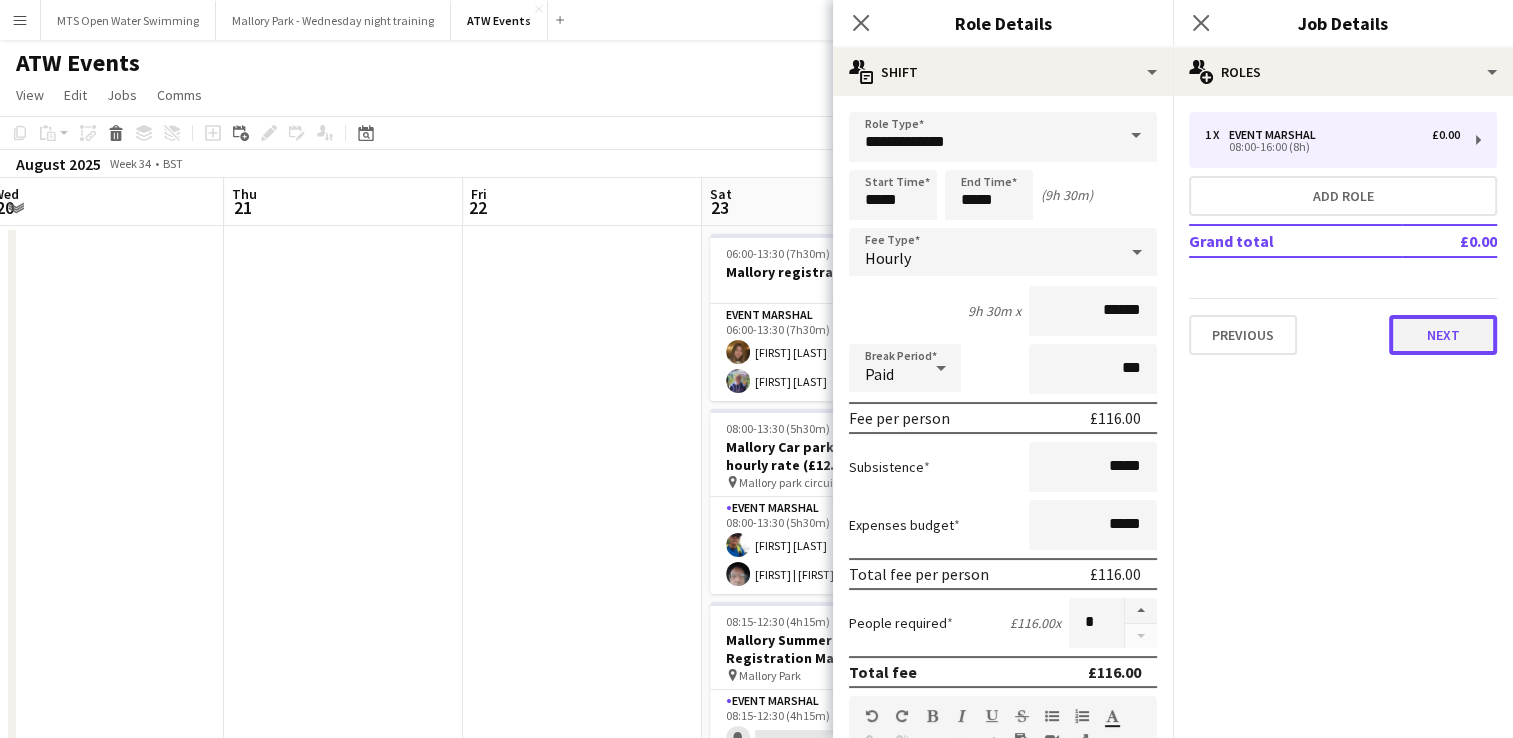 click on "Next" at bounding box center (1443, 335) 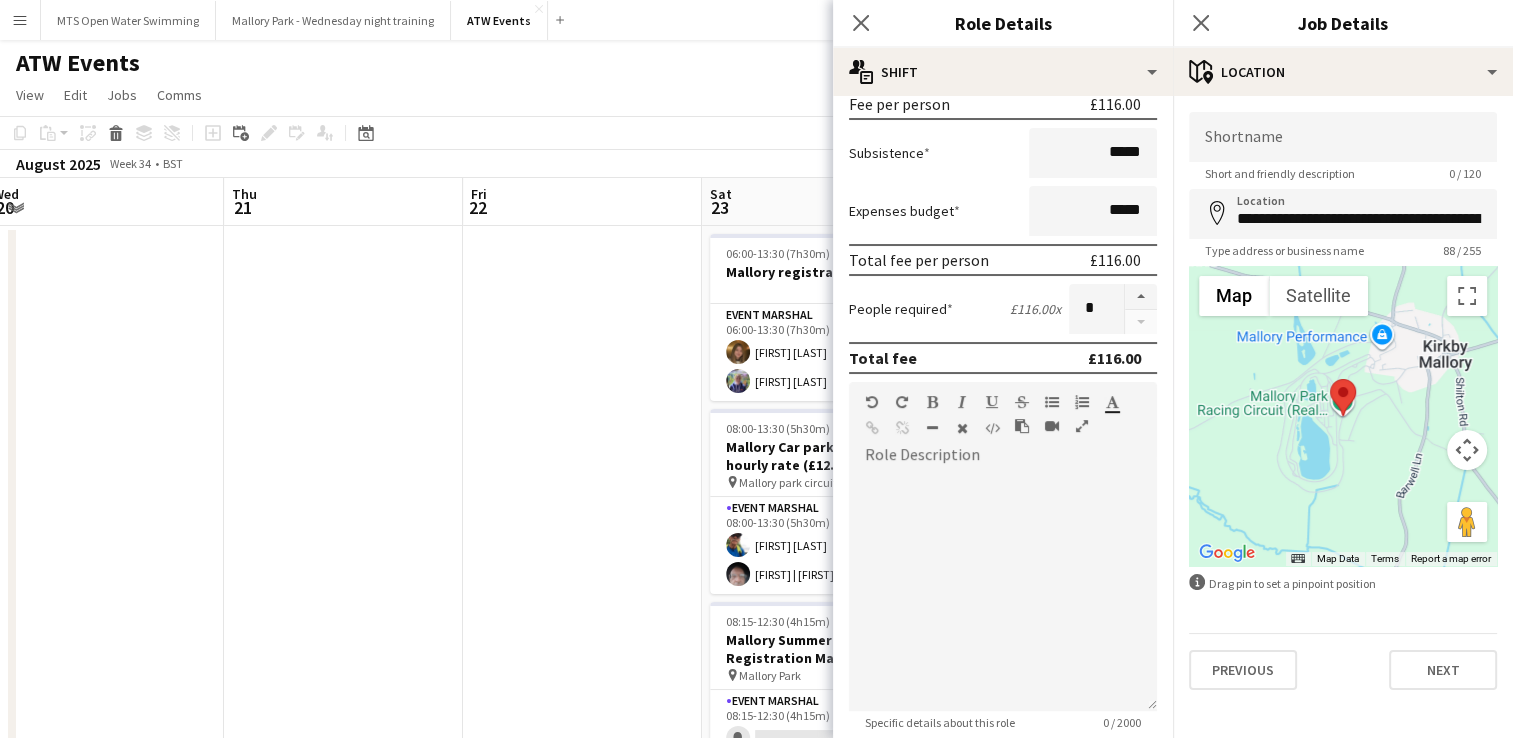 scroll, scrollTop: 315, scrollLeft: 0, axis: vertical 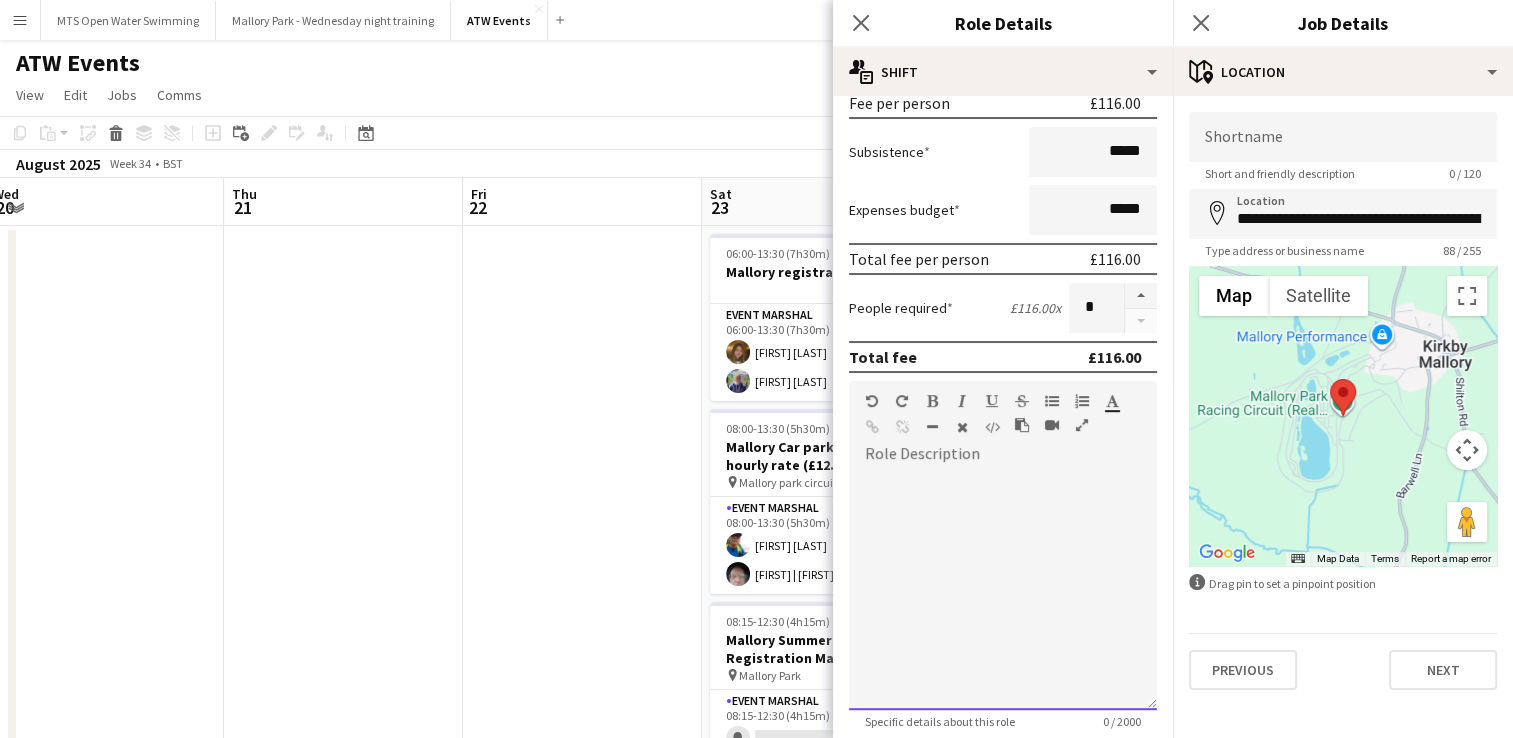 click at bounding box center (1003, 590) 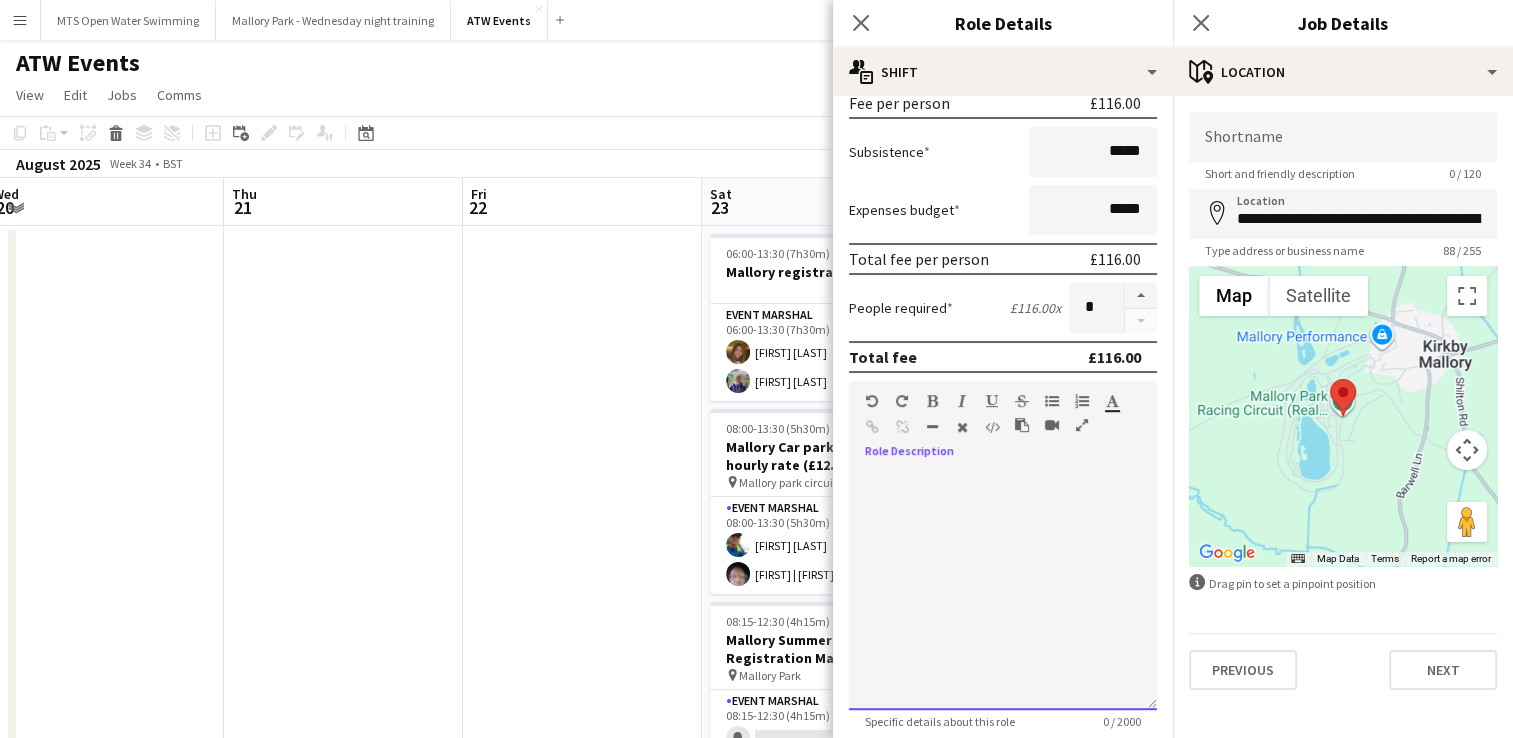 paste 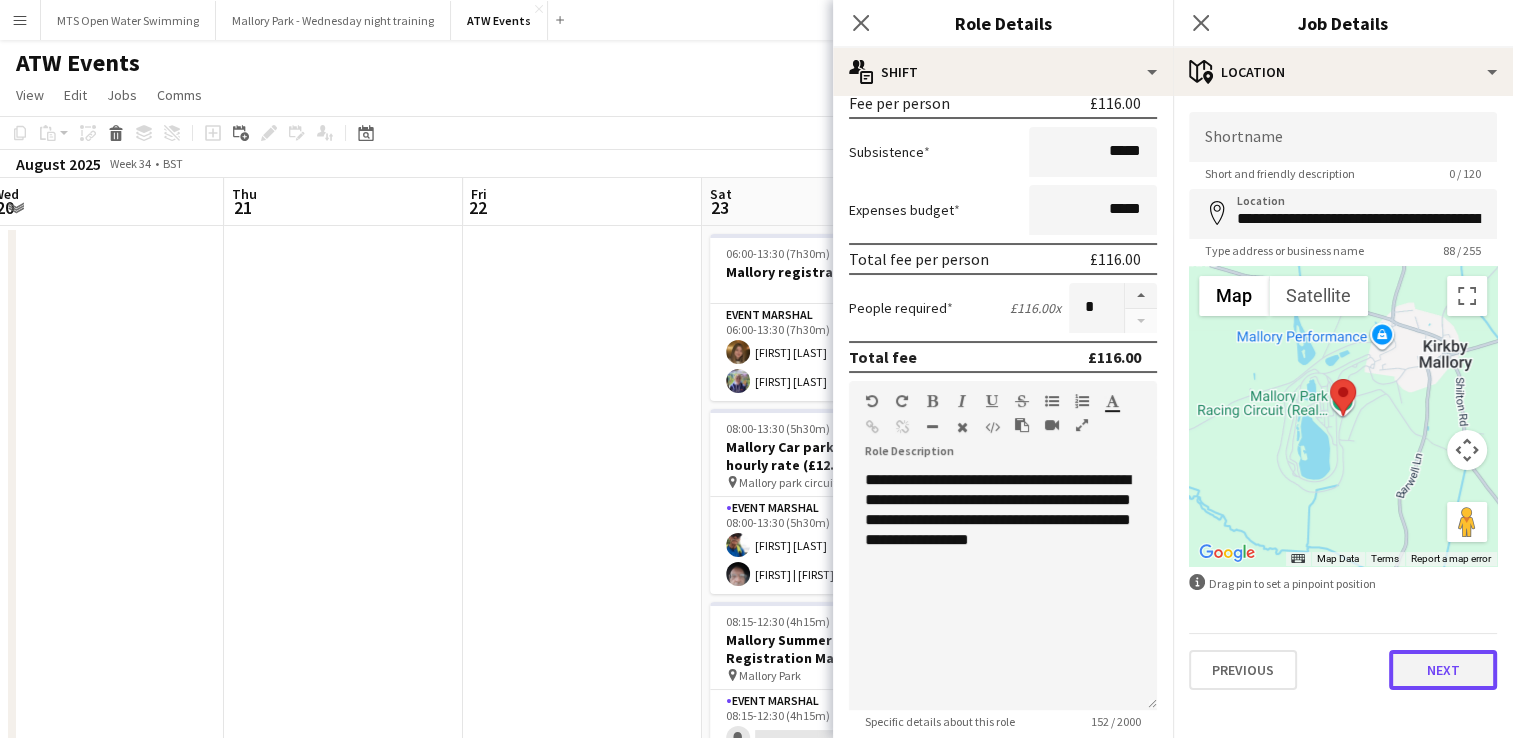 click on "Next" at bounding box center [1443, 670] 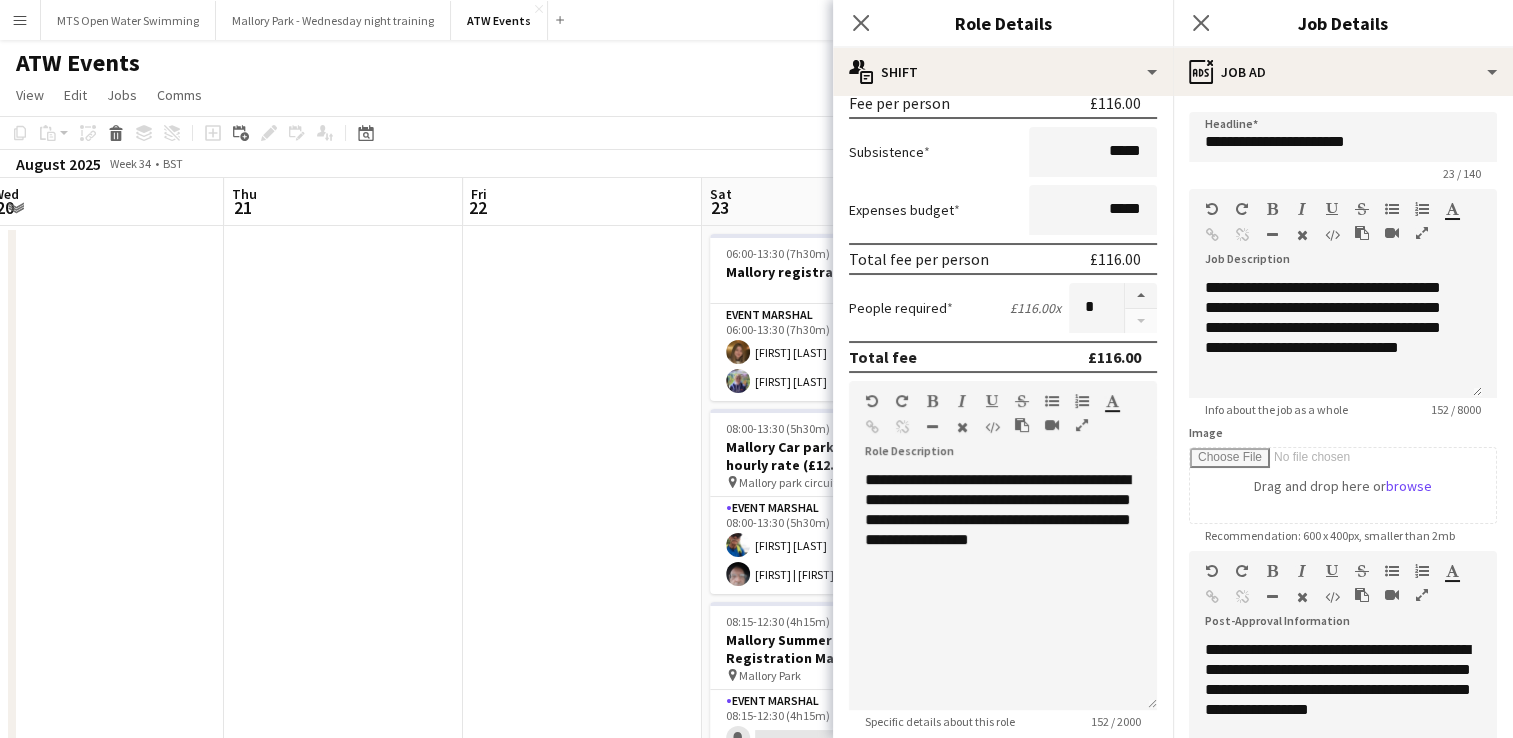 scroll, scrollTop: 326, scrollLeft: 0, axis: vertical 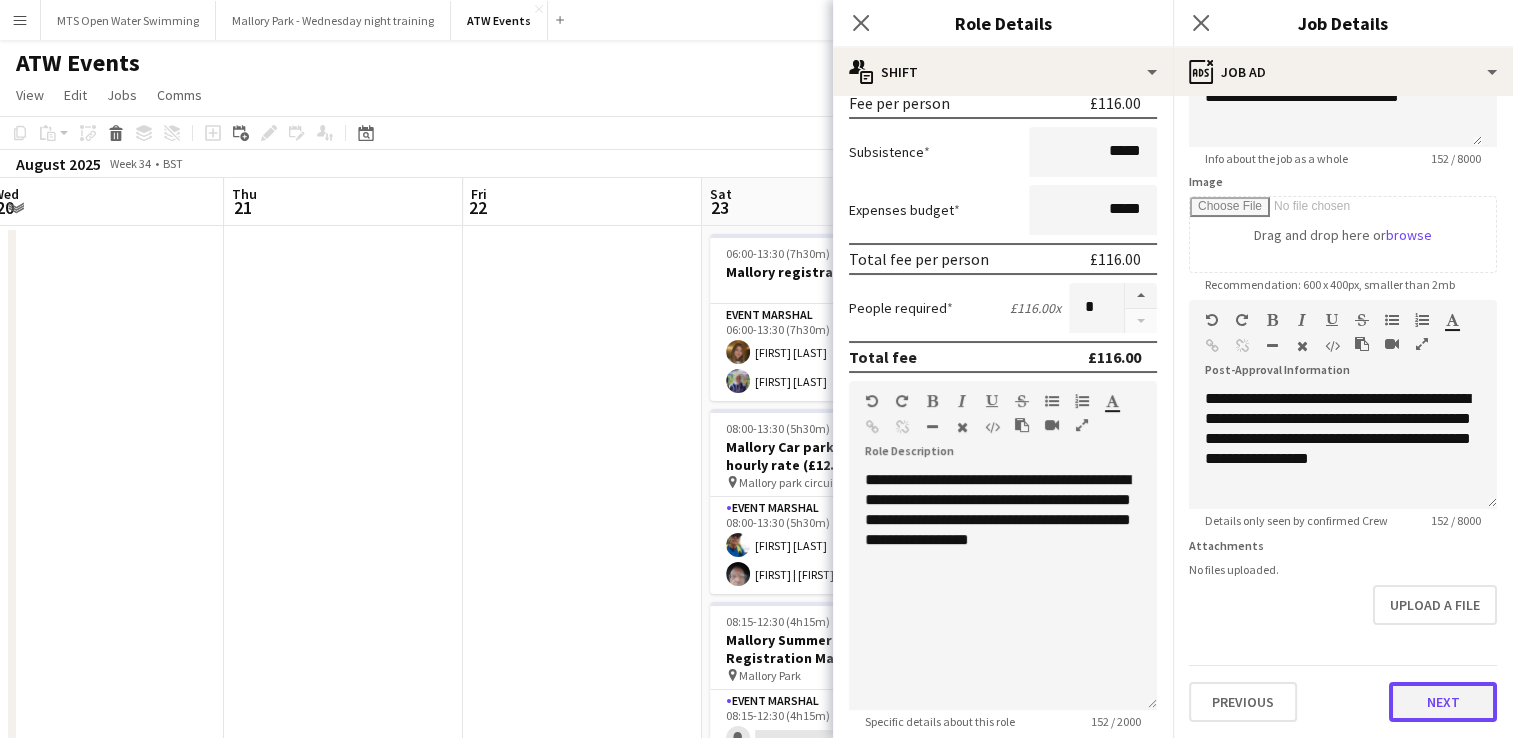 click on "**********" at bounding box center [1343, 291] 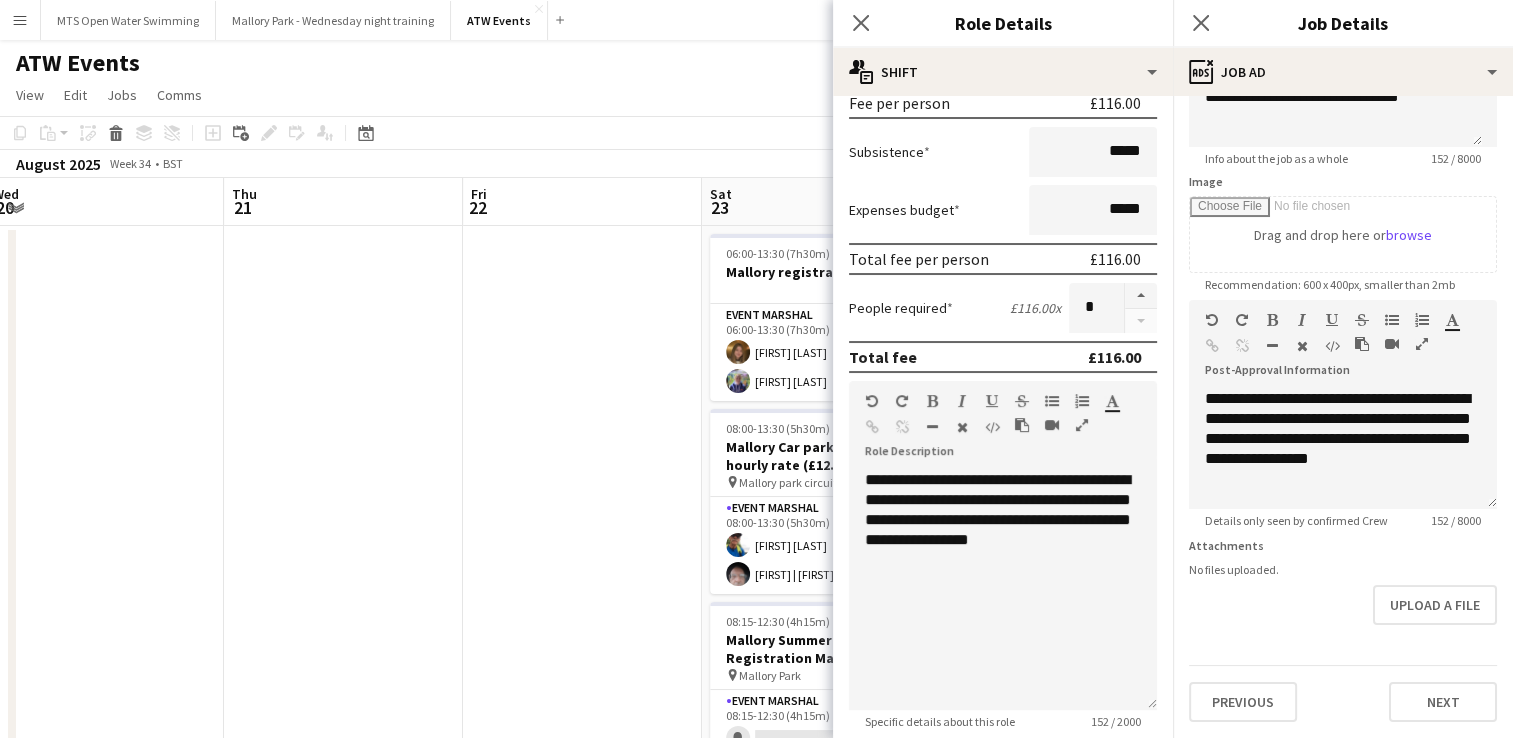 click on "**********" at bounding box center [1343, 291] 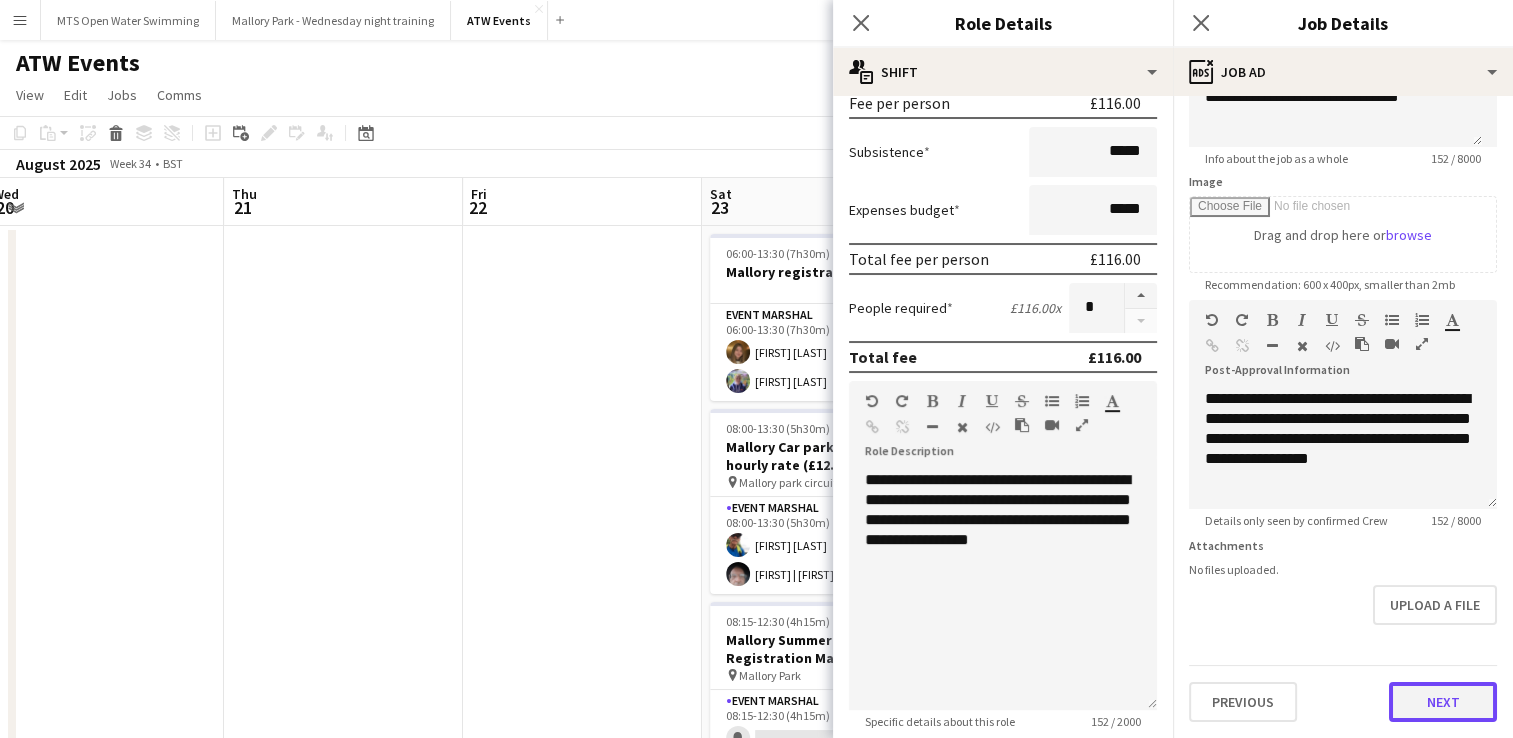scroll, scrollTop: 264, scrollLeft: 0, axis: vertical 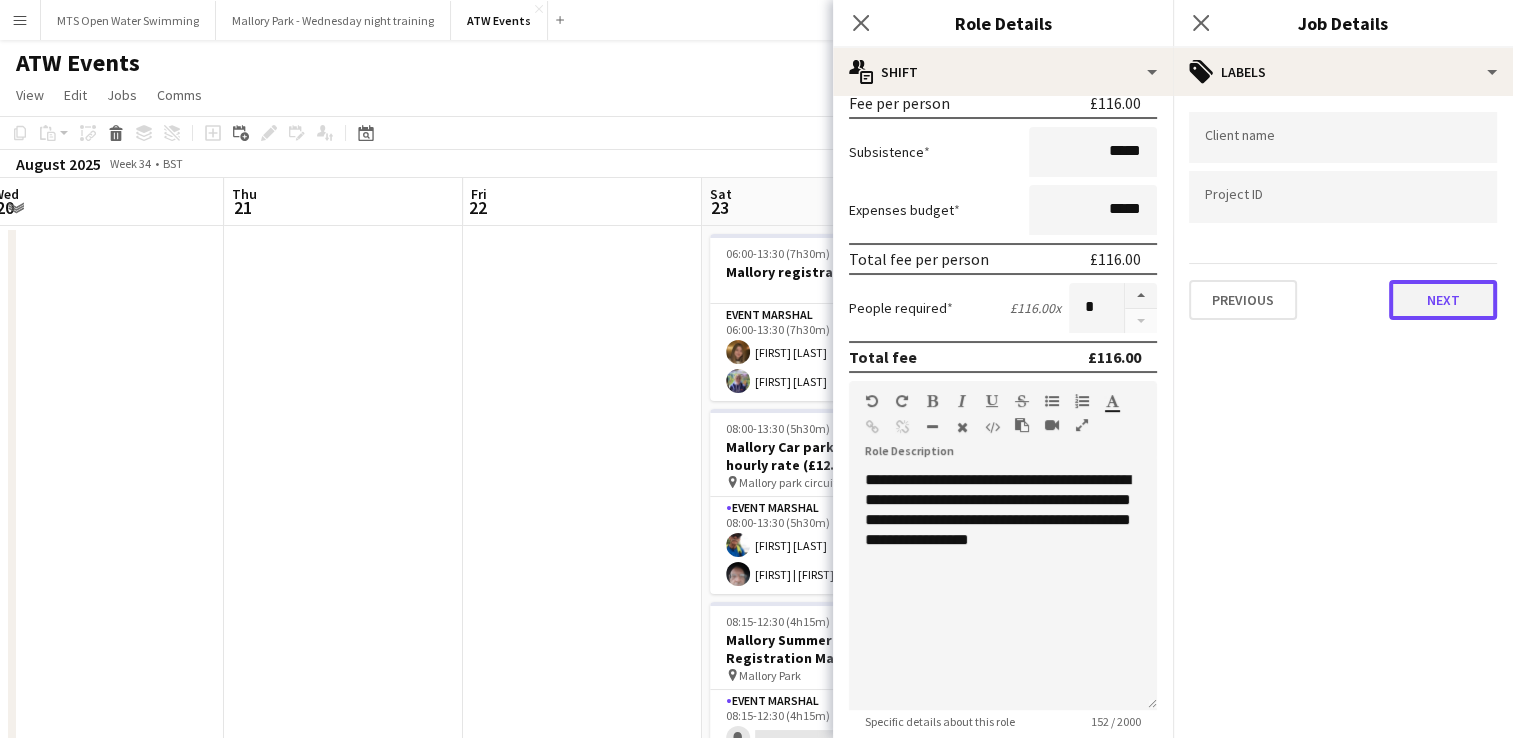 click on "Next" at bounding box center [1443, 300] 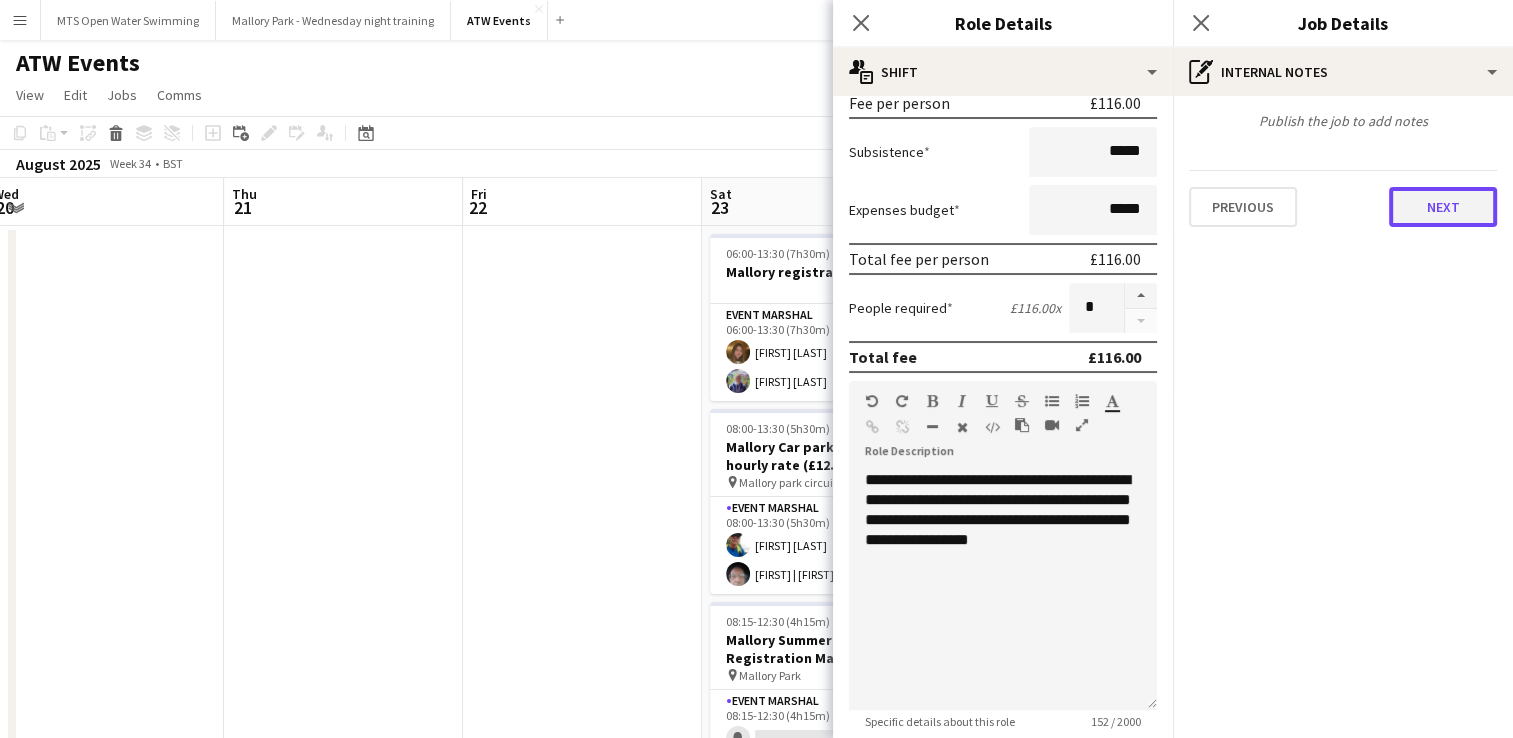 click on "Next" at bounding box center [1443, 207] 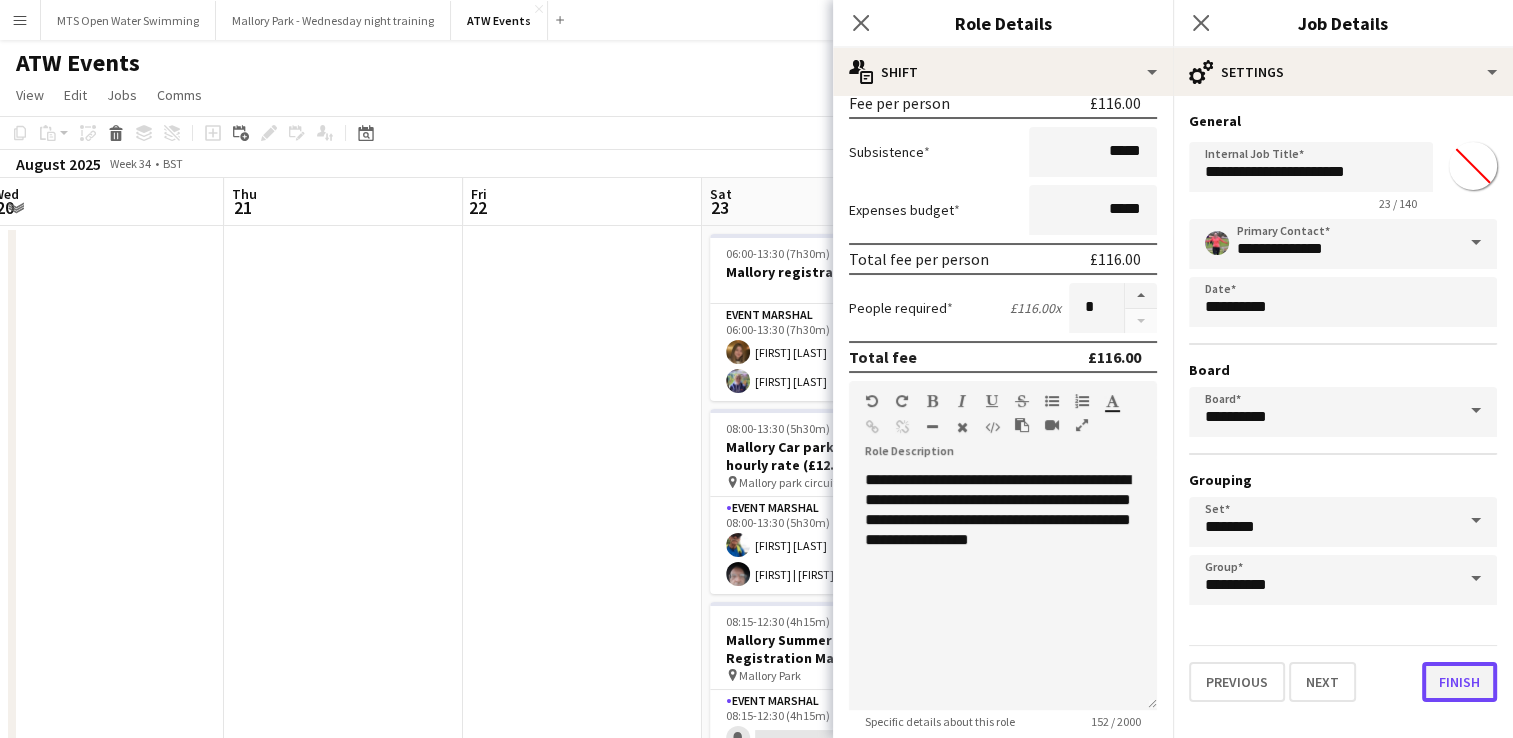 click on "Finish" at bounding box center [1459, 682] 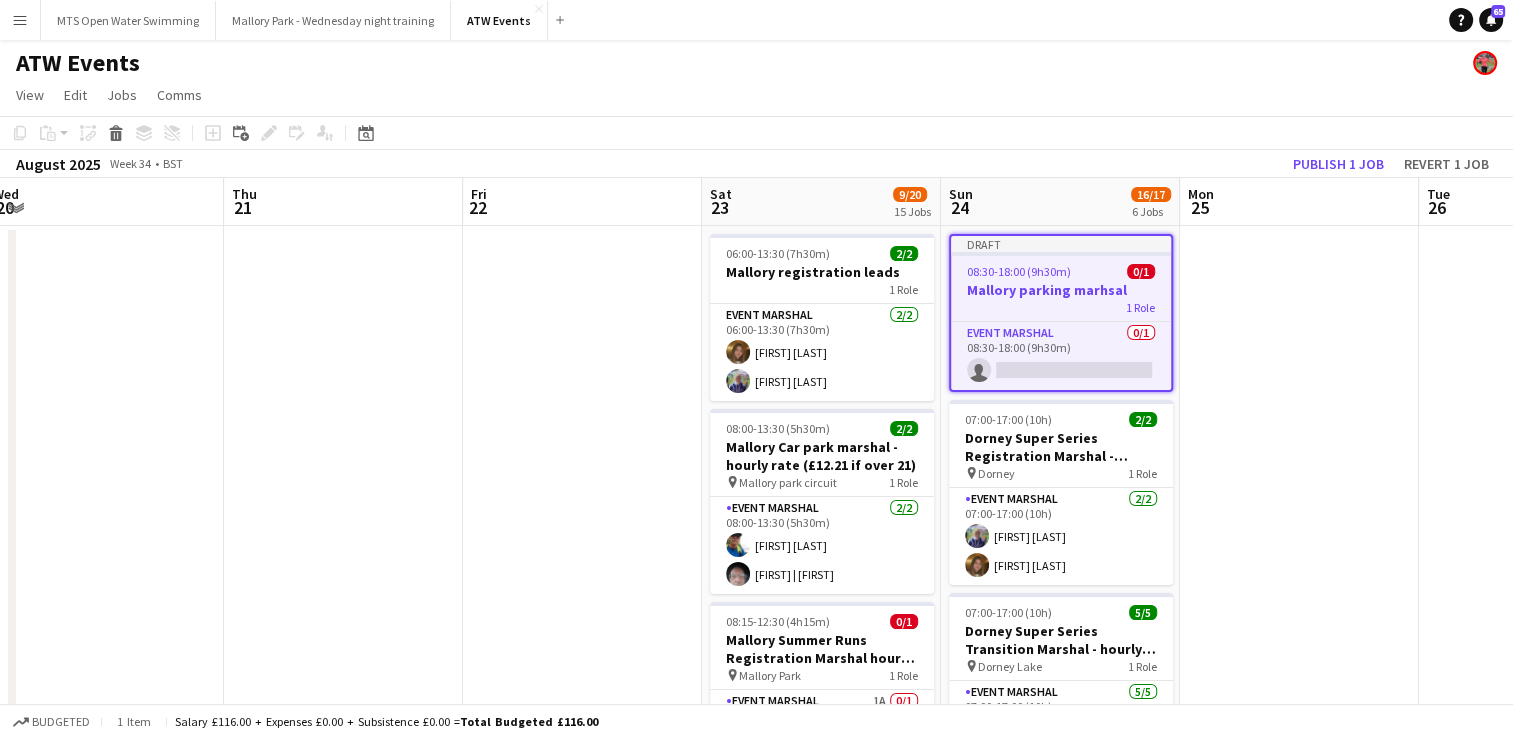 click on "Mallory parking marhsal" at bounding box center (1061, 290) 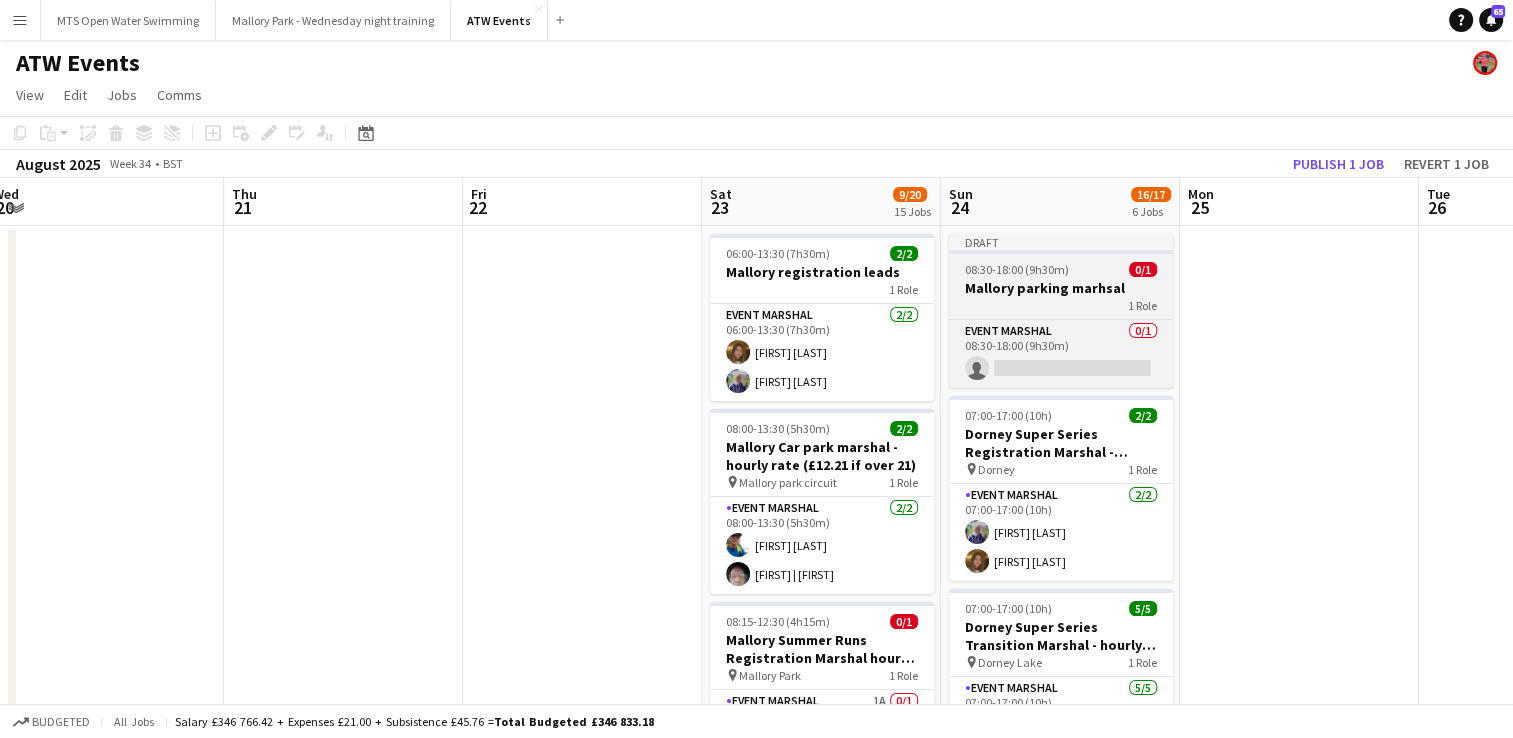 click on "1 Role" at bounding box center [1061, 305] 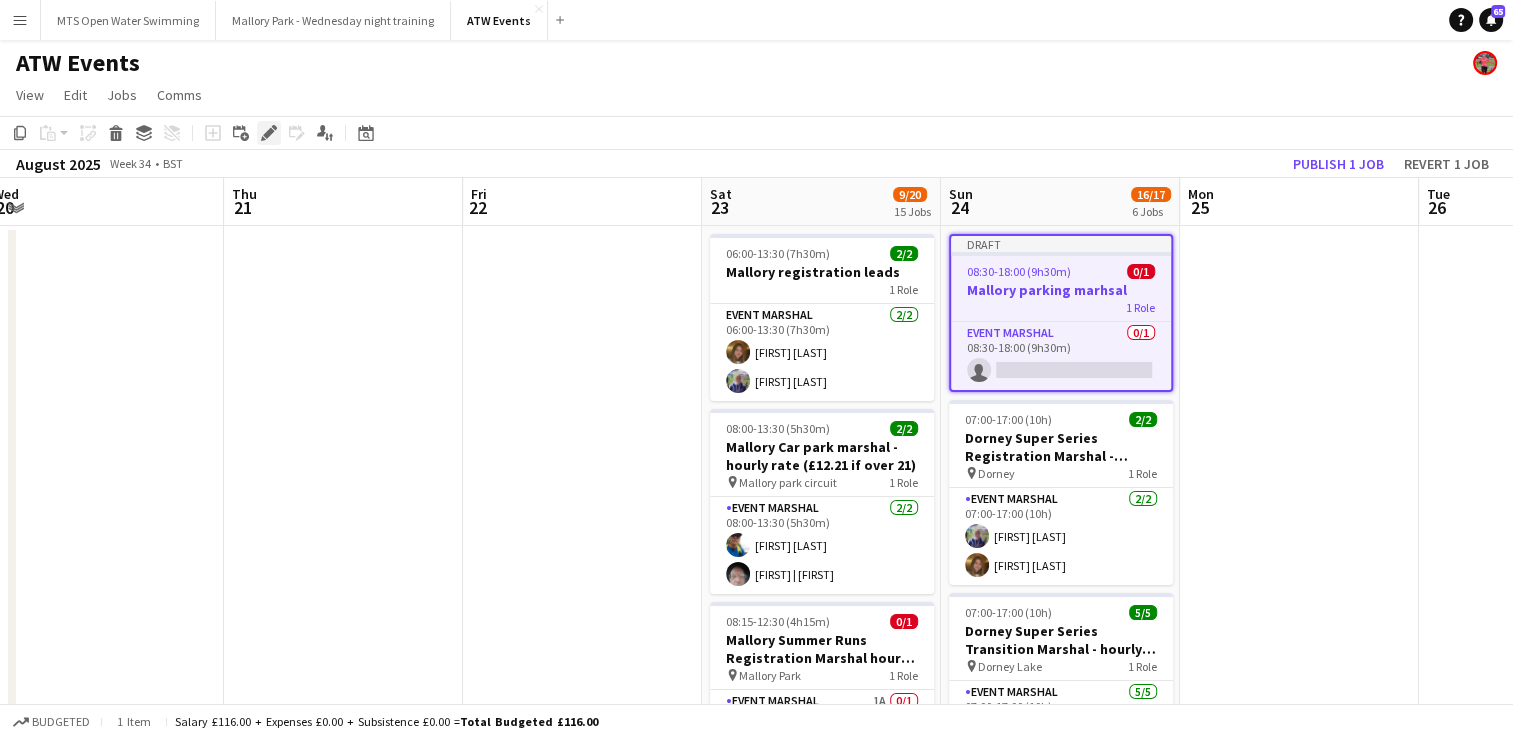 click on "Edit" 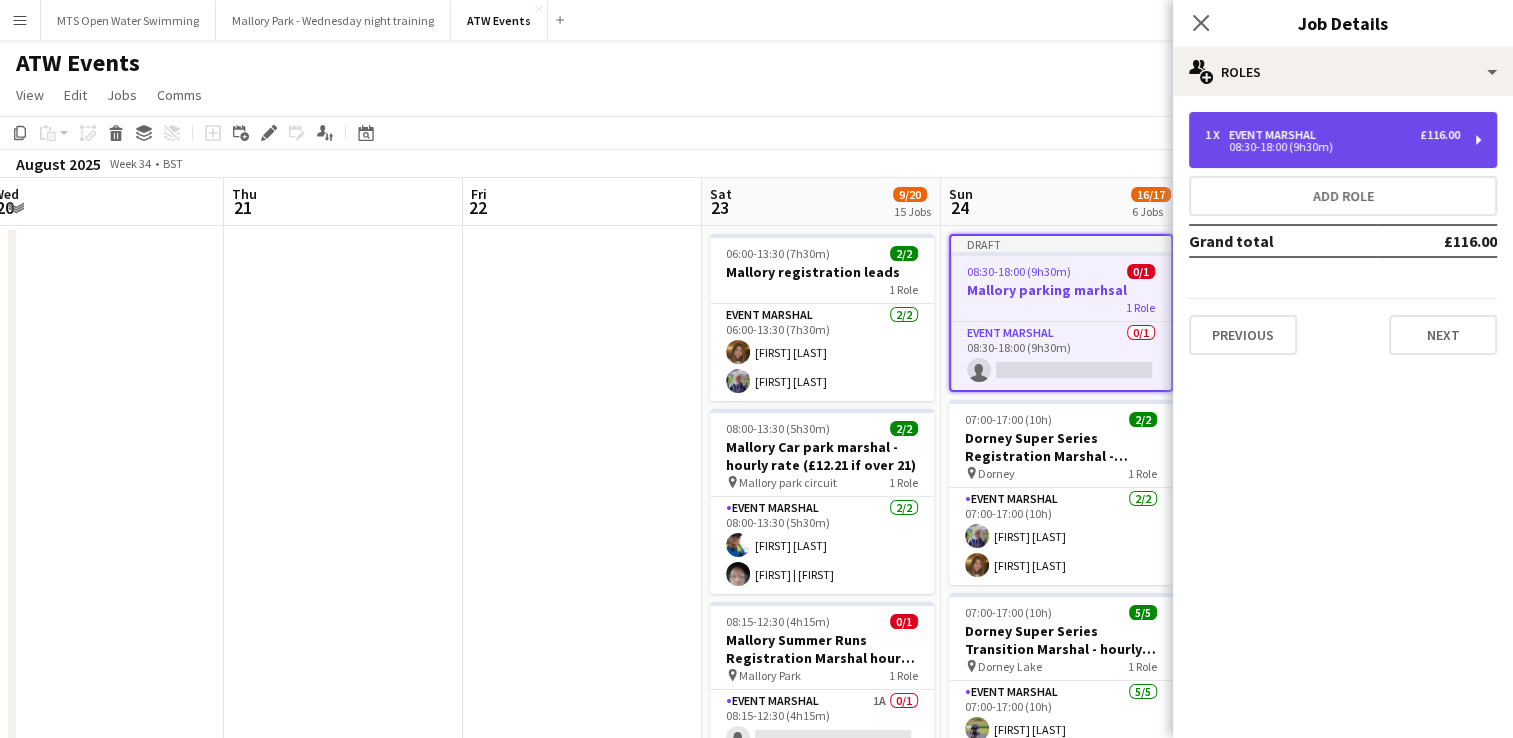 click on "08:30-18:00 (9h30m)" at bounding box center (1332, 147) 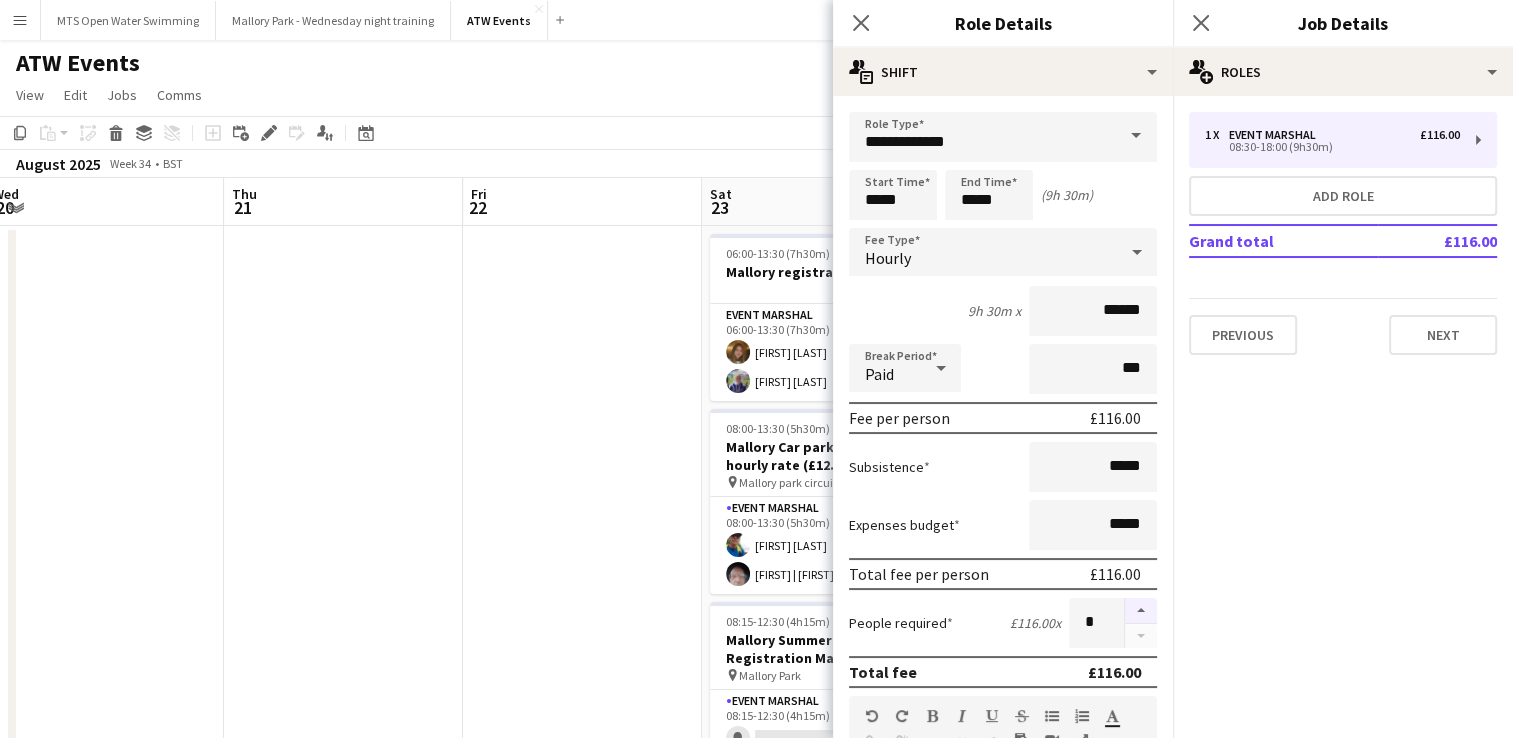 click at bounding box center [1141, 611] 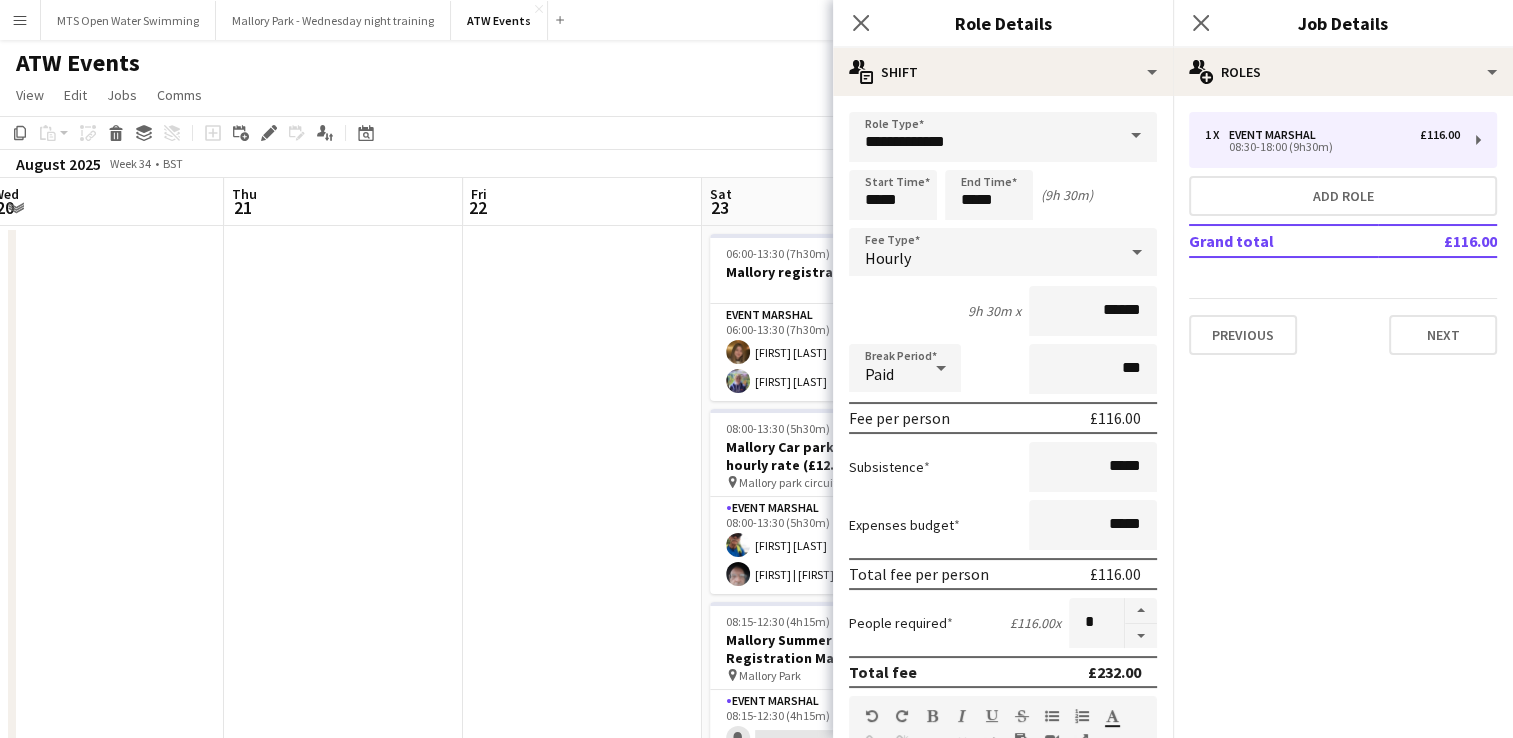 click at bounding box center [582, 2326] 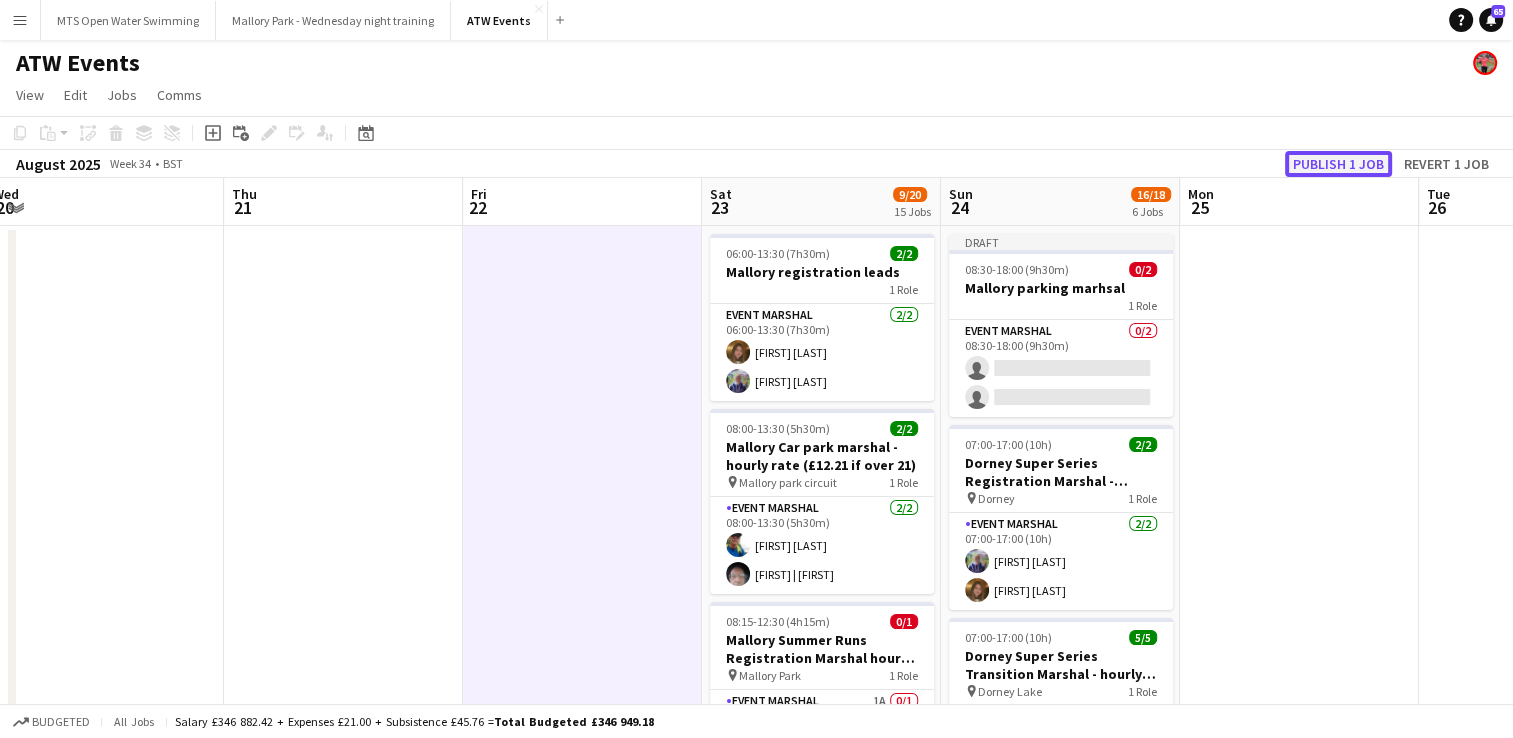 click on "Publish 1 job" 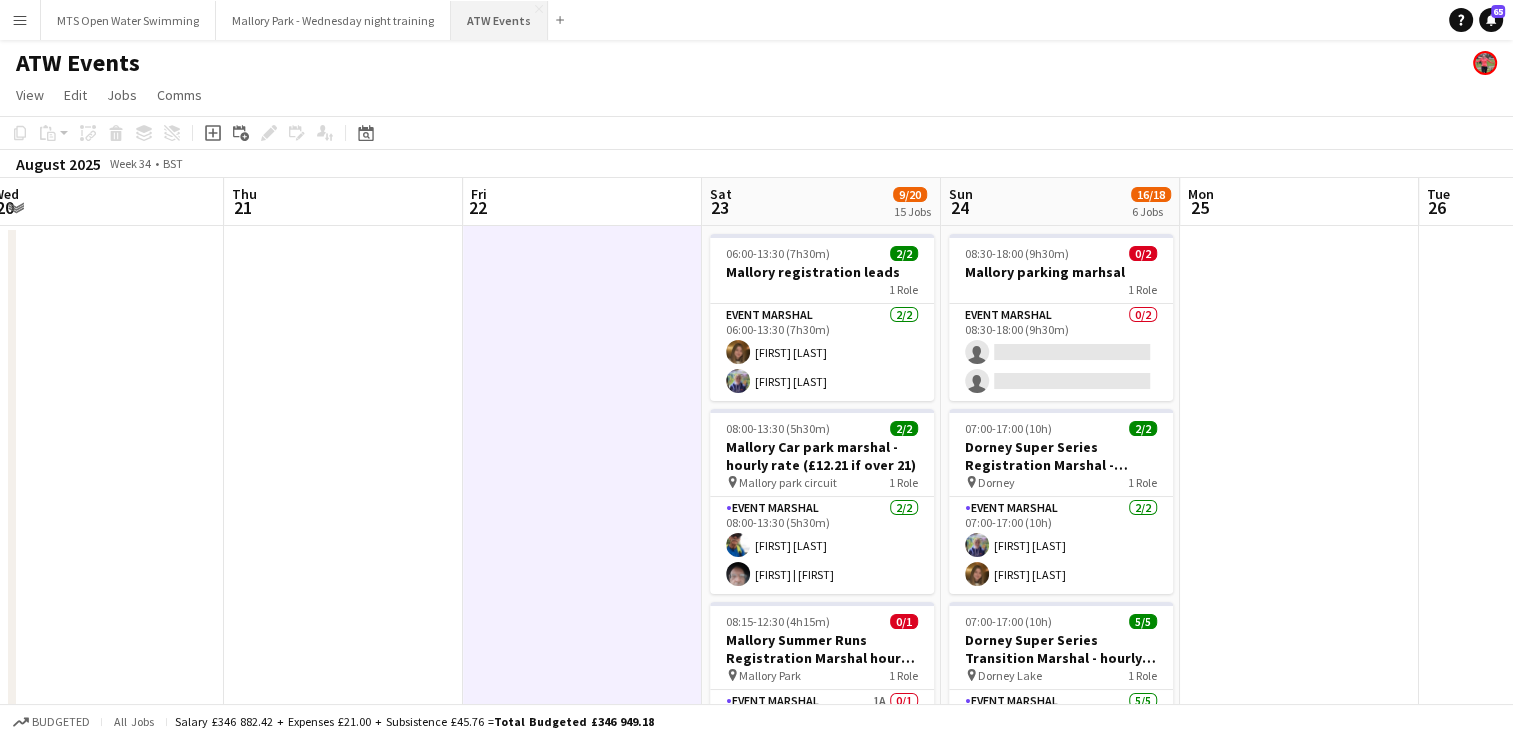click on "ATW Events
Close" at bounding box center [499, 20] 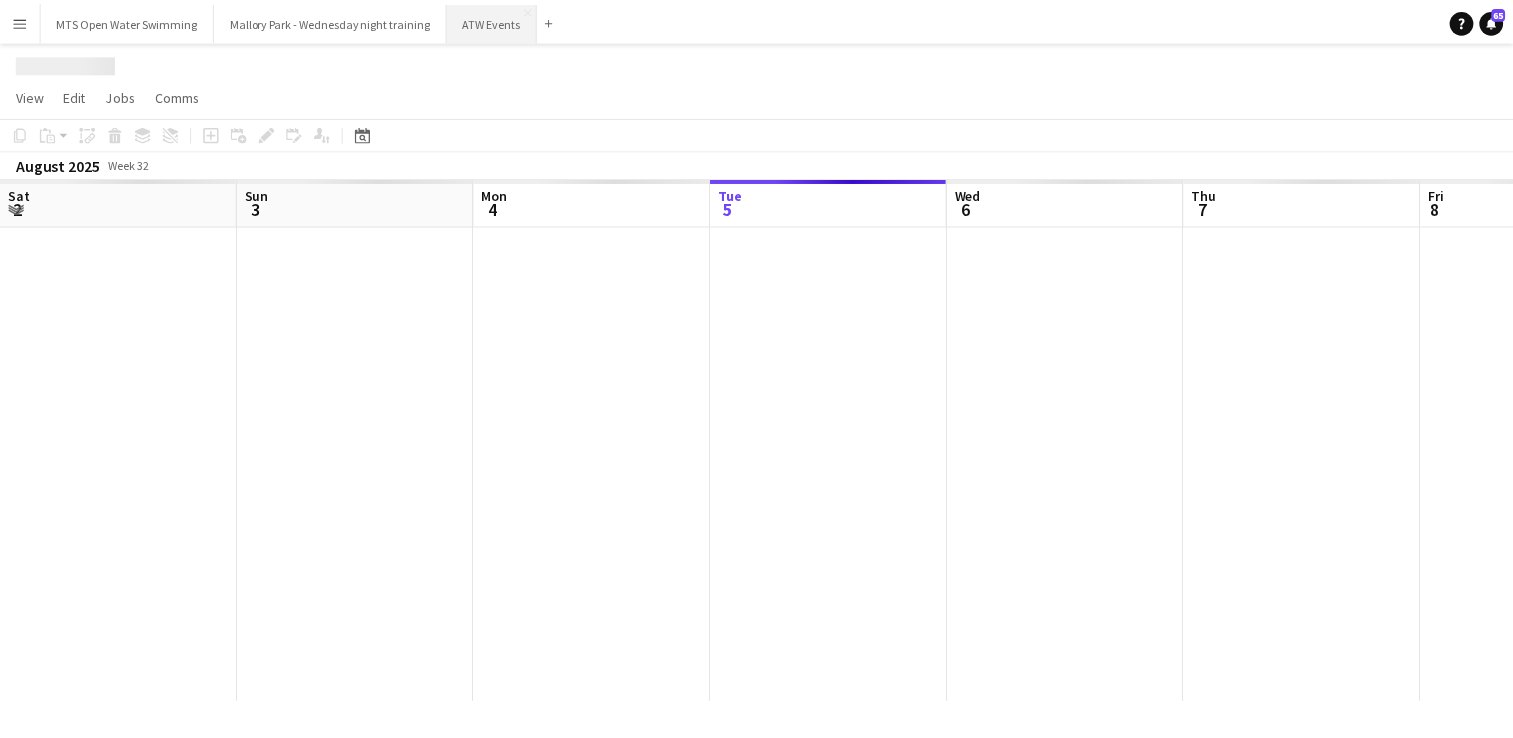 scroll, scrollTop: 0, scrollLeft: 478, axis: horizontal 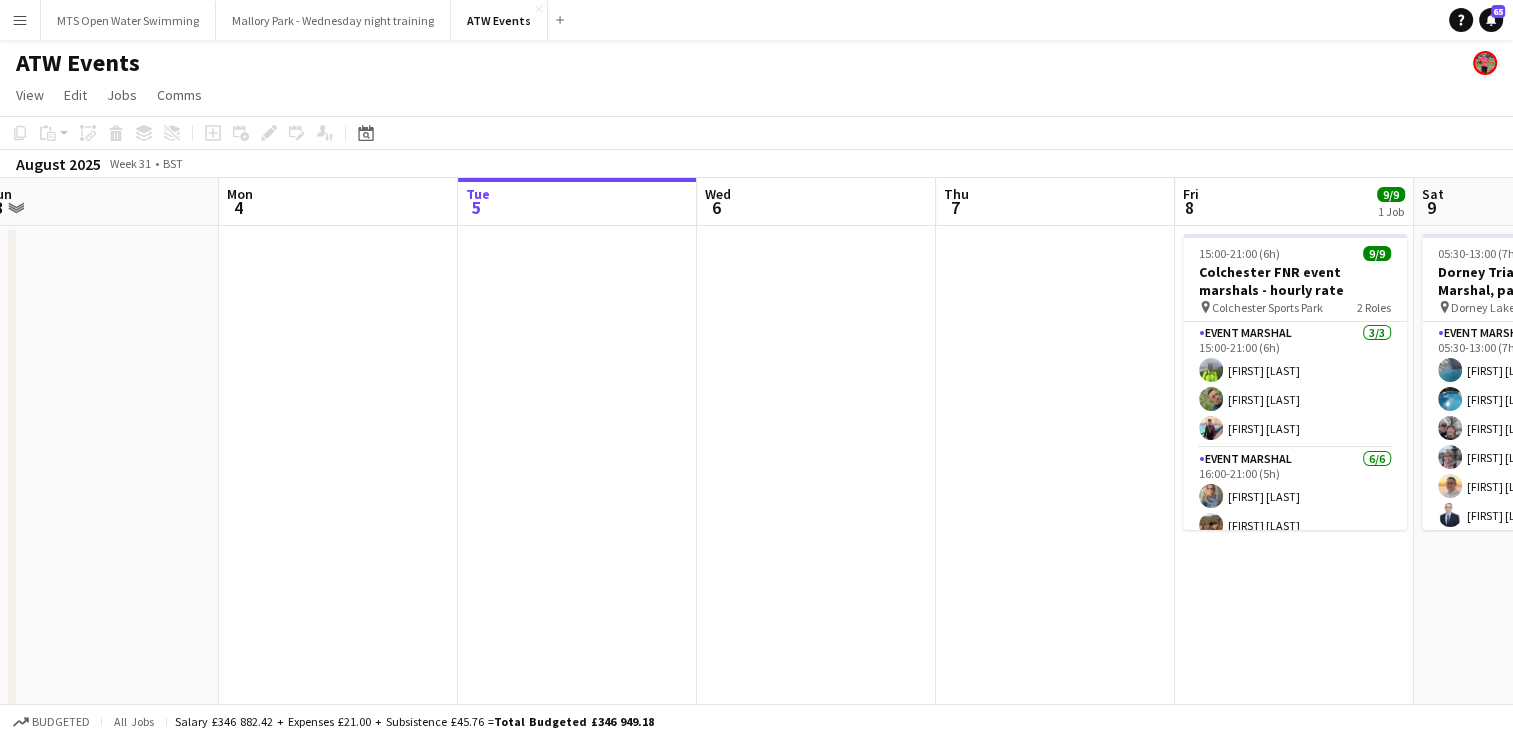 click on "Menu" at bounding box center [20, 20] 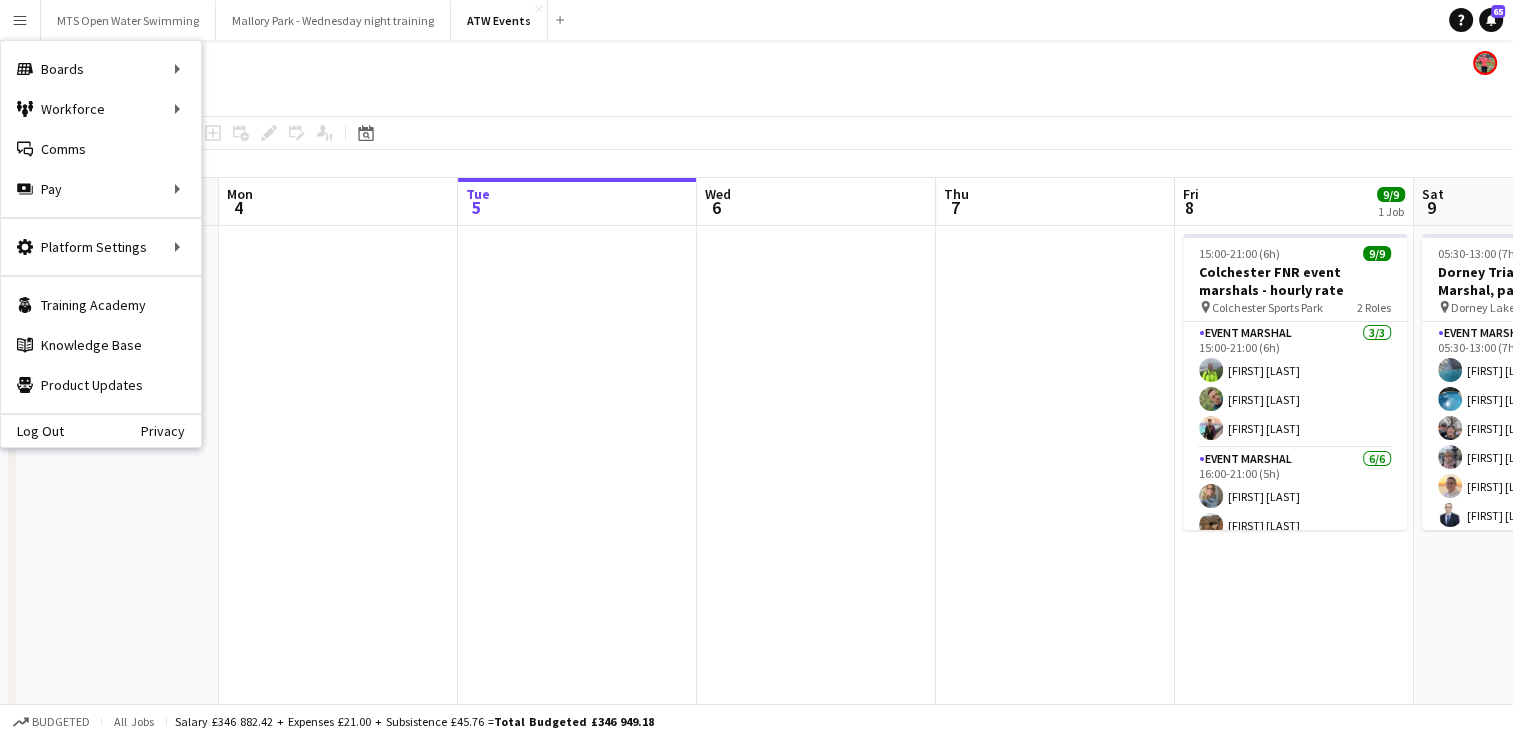 click on "ATW Events" 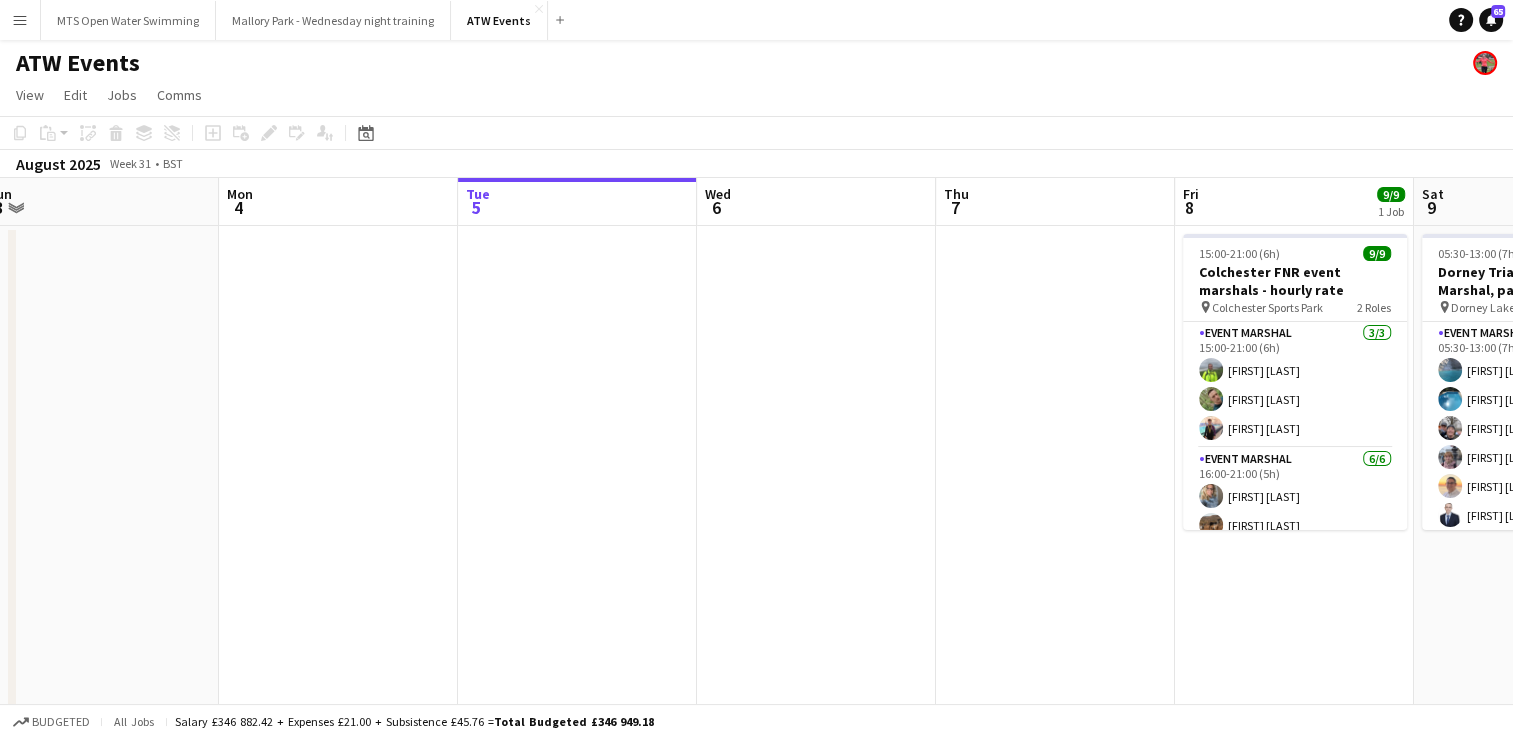 click on "Menu" at bounding box center (20, 20) 